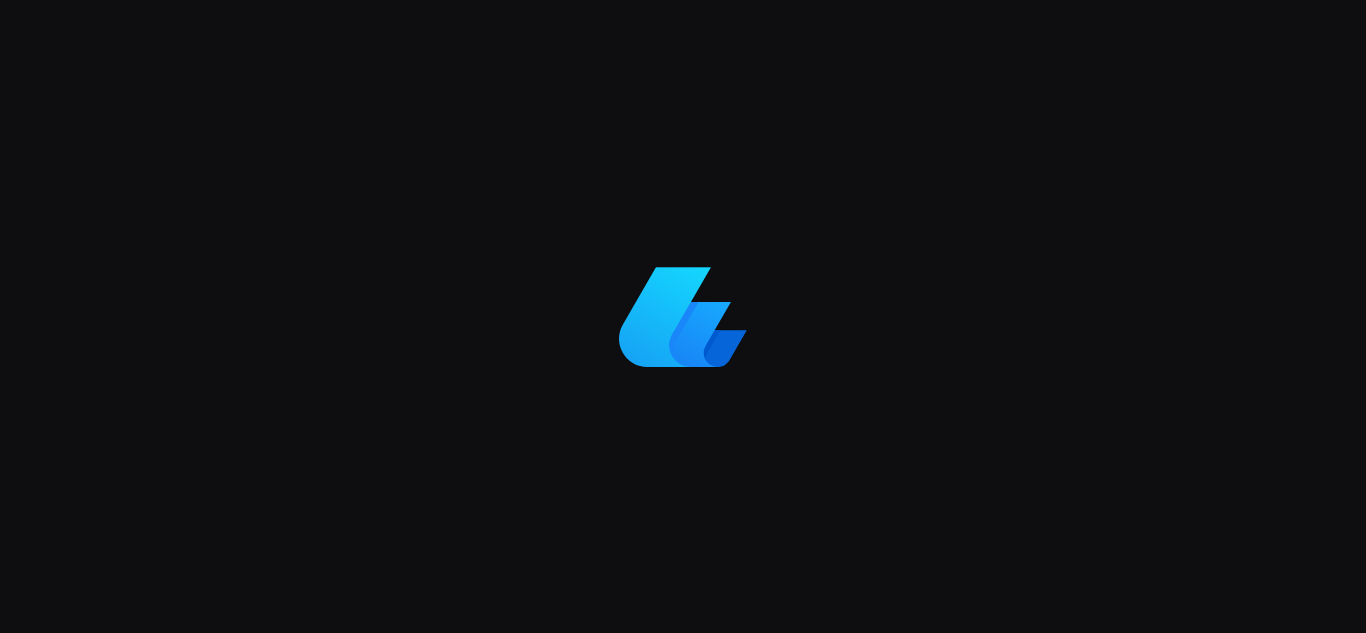scroll, scrollTop: 0, scrollLeft: 0, axis: both 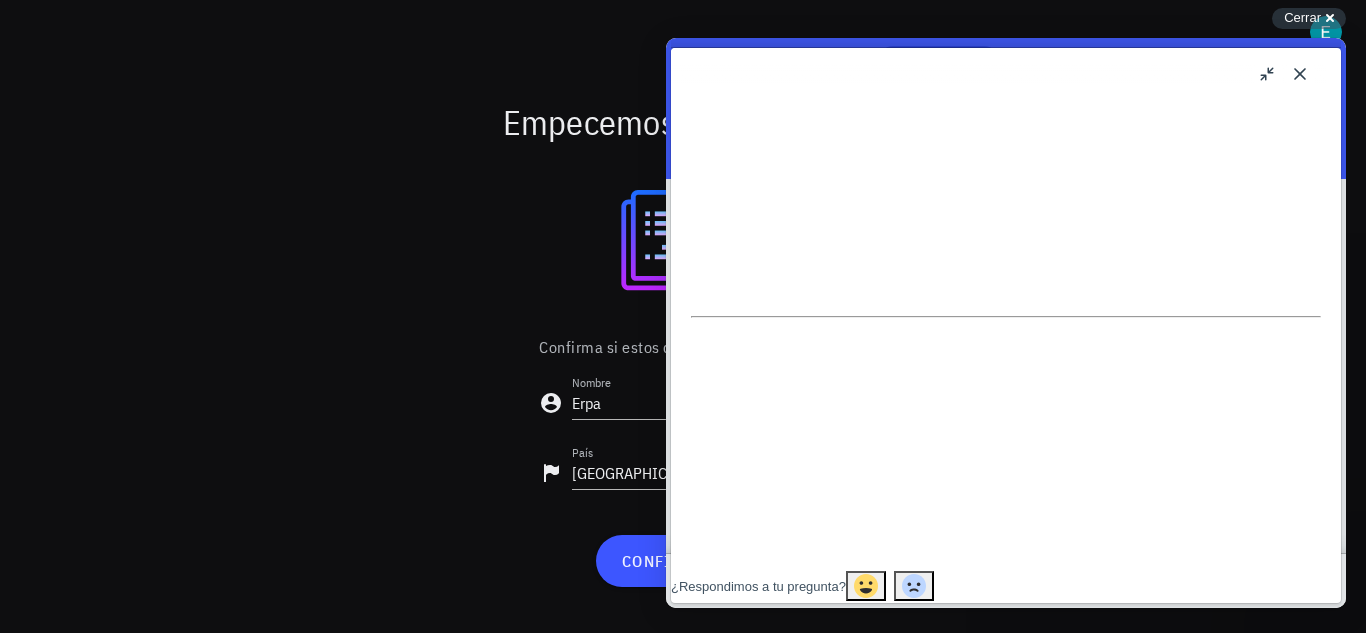 click on "Hola 👋 estamos muy contentos de que estés en LedgiFi, acá te enseñaremos como empezar a sacarle el máximo provecho 🚀
Lo primero es crear un usuario,  acá te dejo una guía  con información sobre esto. Luego de que tengas creado tu usuario, debes agregar tu primer Ledger,  acá te dejo una guía  que te ayudará ha hacerlo.
Si ya tienes tu usuario y tu Ledger creado, felicitaciones 🤩 te falta poco.
Lo que sigue es que crees y conectes cuentas donde importarás tus transacciones desde distintas plataformas, o las agregues manualmente, acá te dejo  información para conectar tu cuenta  y acá para  agregar transacciones.
Puedes revisar nuestros videos para tener un mejor entendimiento:
Te invitamos a revisar los artículos relacionados acá abajo ⬇️" at bounding box center [1006, 46] 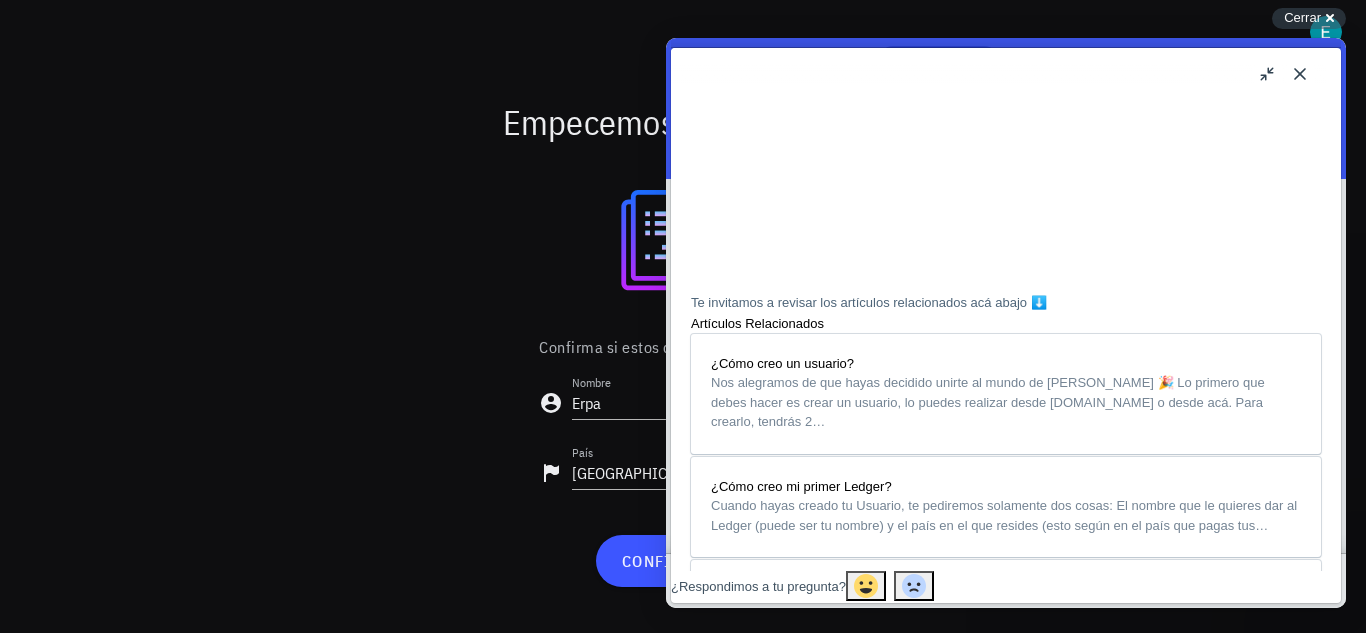 scroll, scrollTop: 1177, scrollLeft: 0, axis: vertical 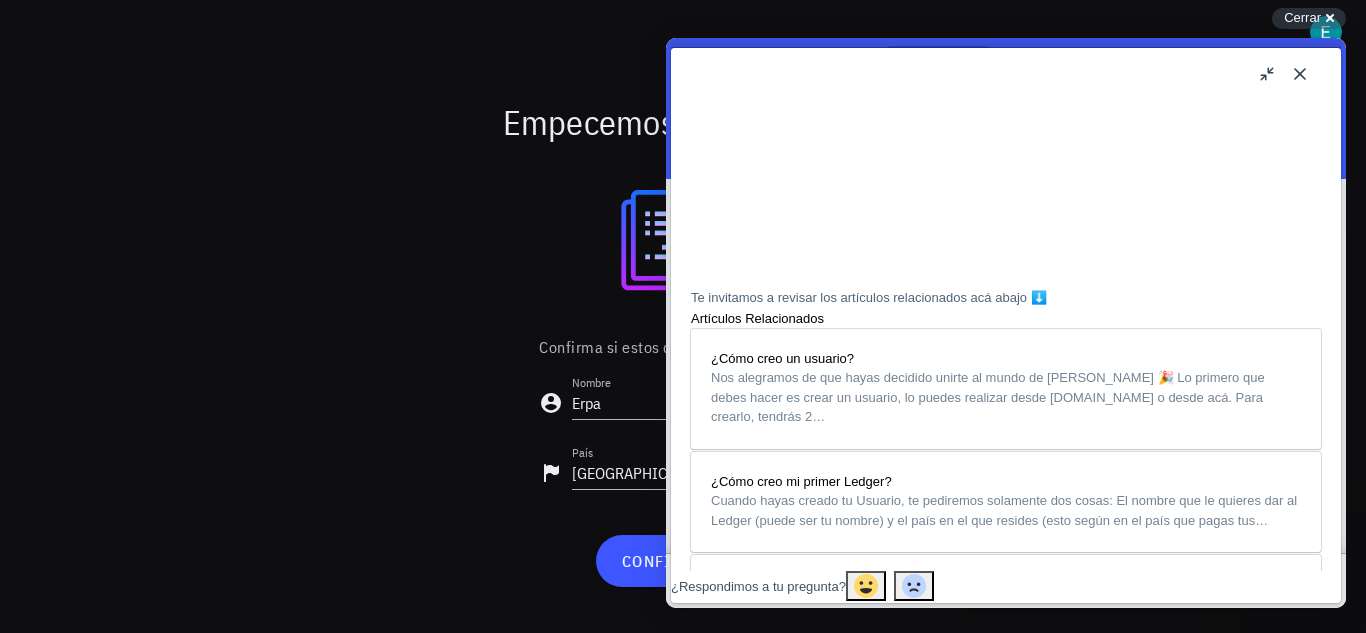 click at bounding box center (1006, 38) 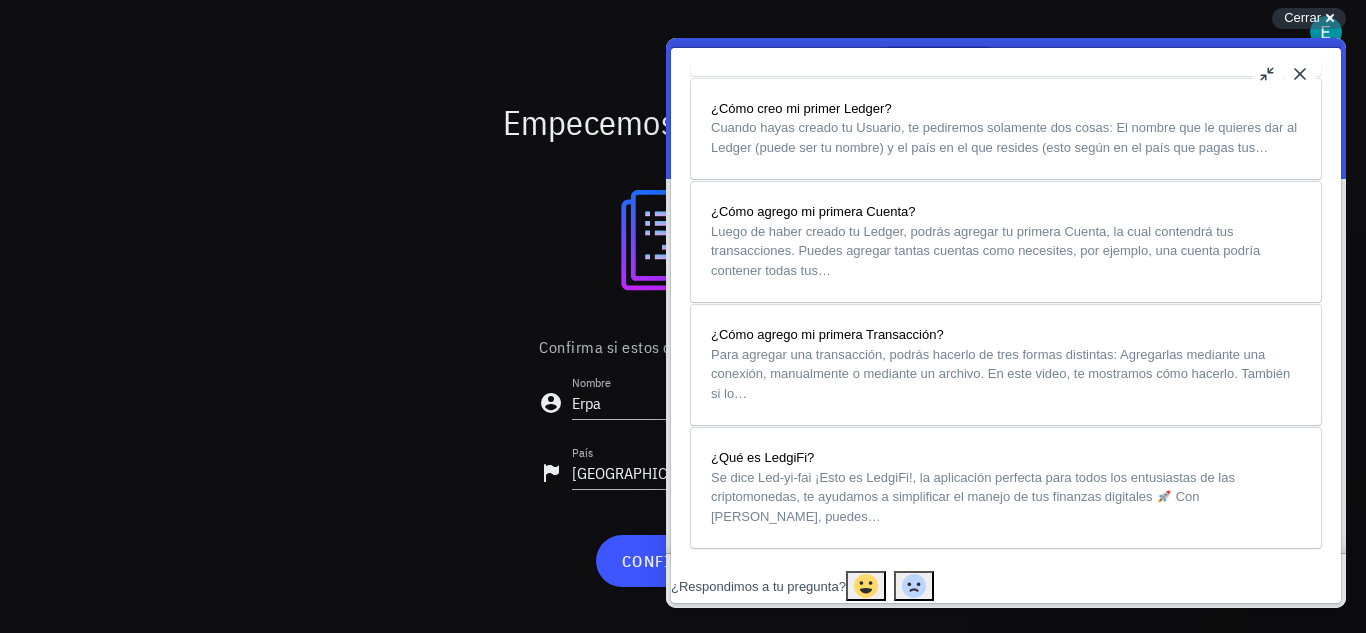 scroll, scrollTop: 1587, scrollLeft: 0, axis: vertical 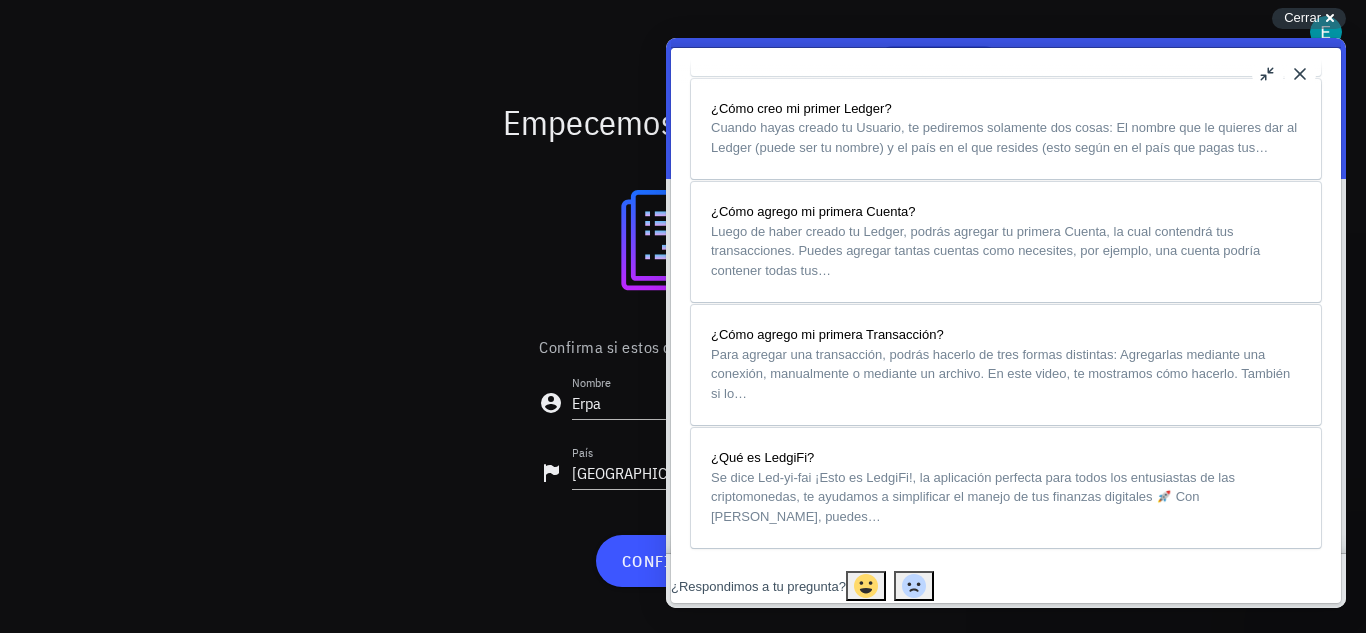 click on "Close" at bounding box center [1300, 74] 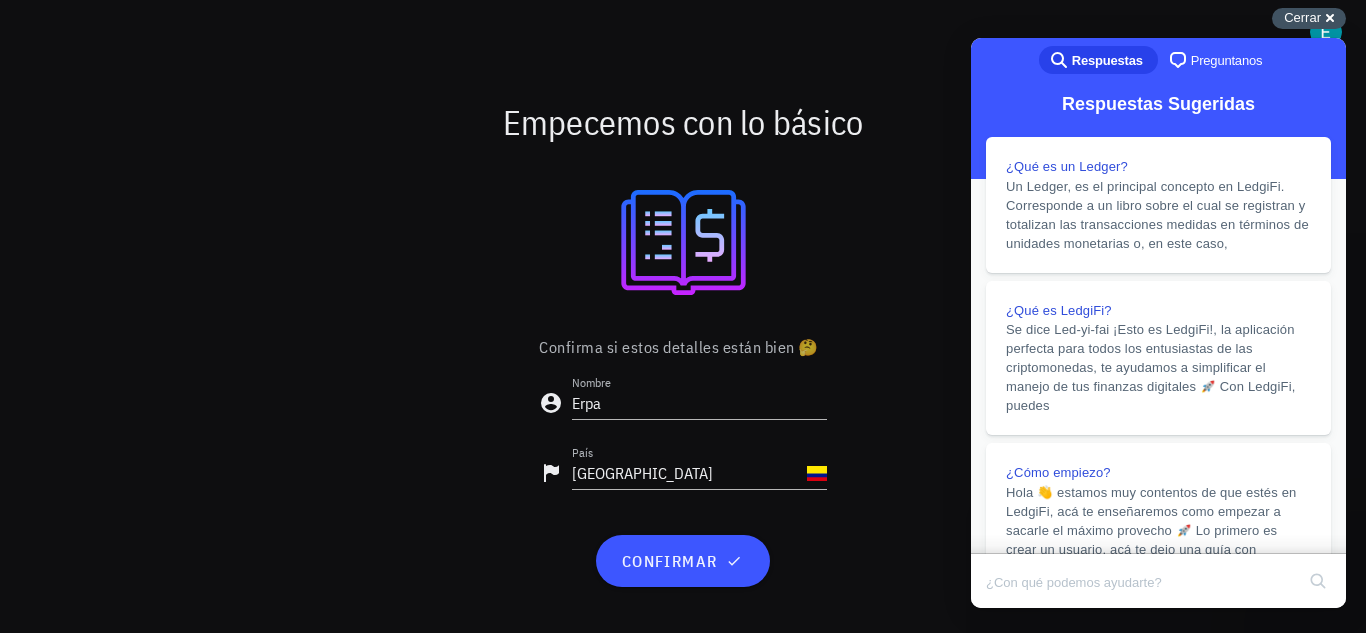 click on "Cerrar cross-small" at bounding box center [1309, 18] 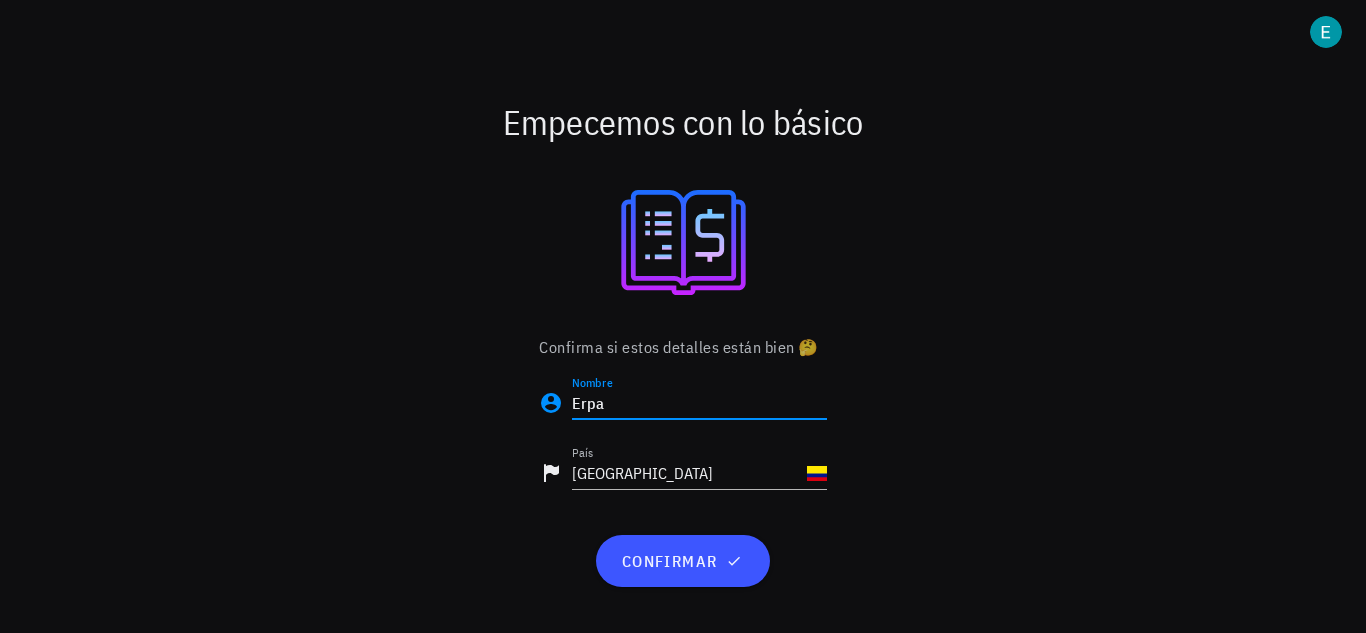 drag, startPoint x: 624, startPoint y: 412, endPoint x: 496, endPoint y: 411, distance: 128.0039 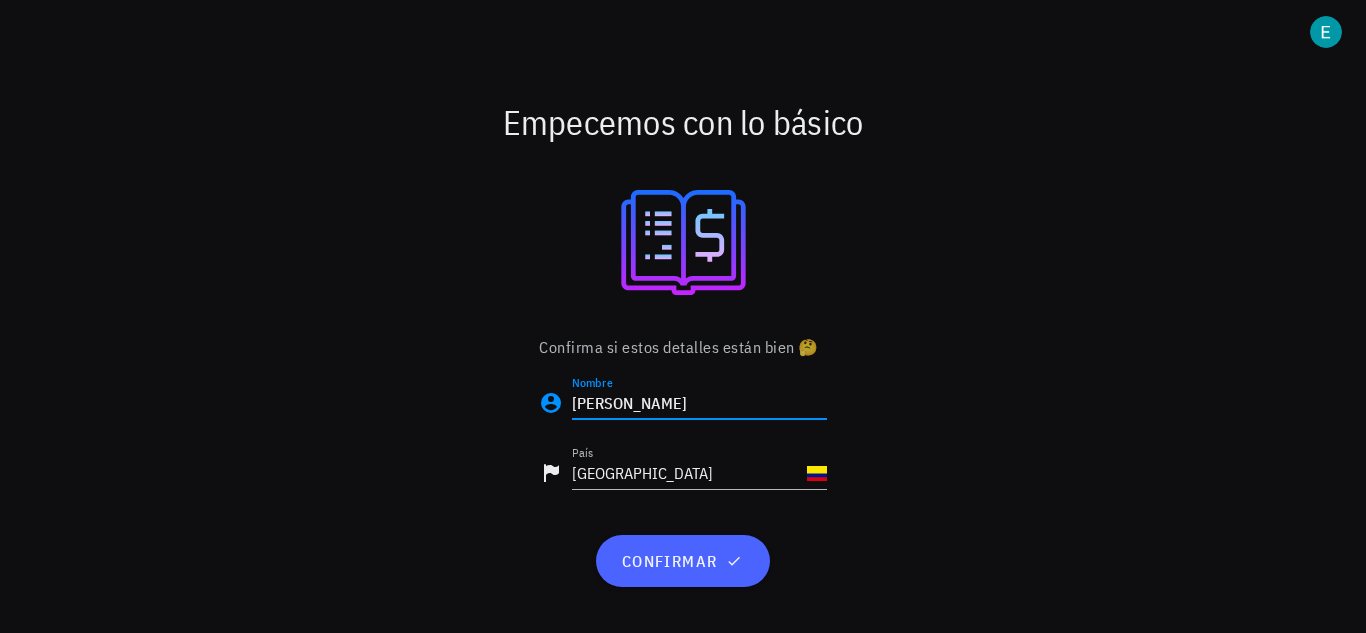 type on "[PERSON_NAME]" 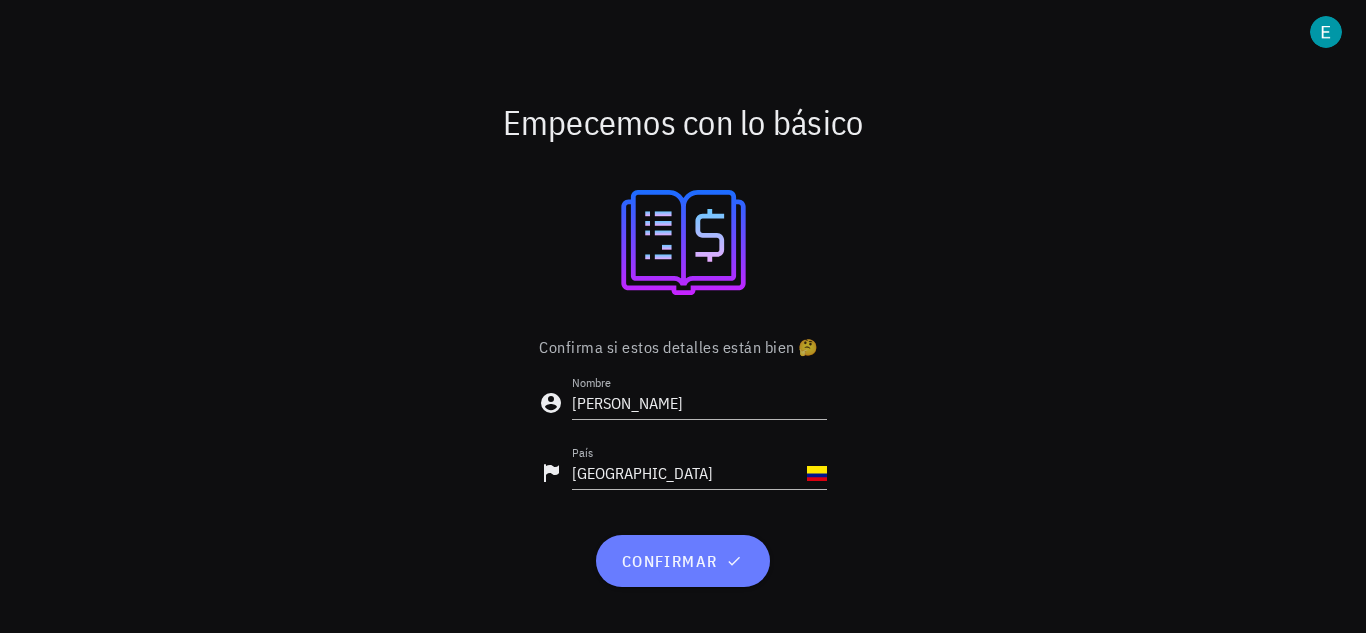click on "confirmar" at bounding box center (682, 561) 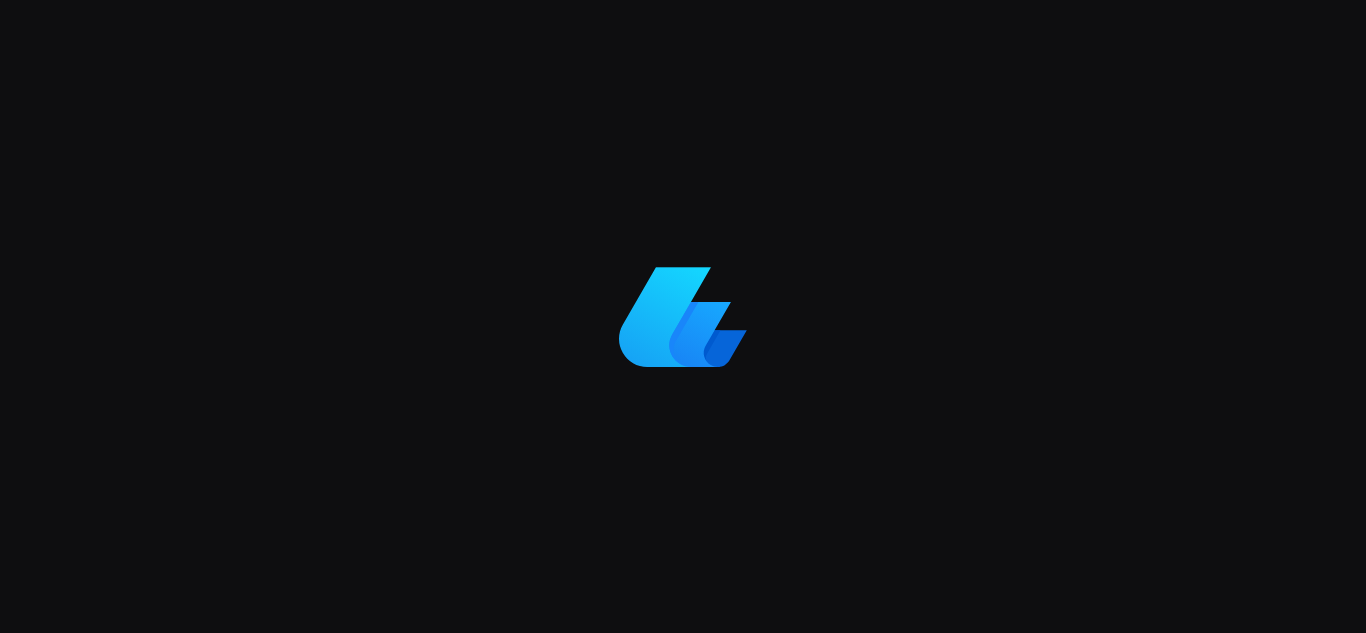 scroll, scrollTop: 0, scrollLeft: 0, axis: both 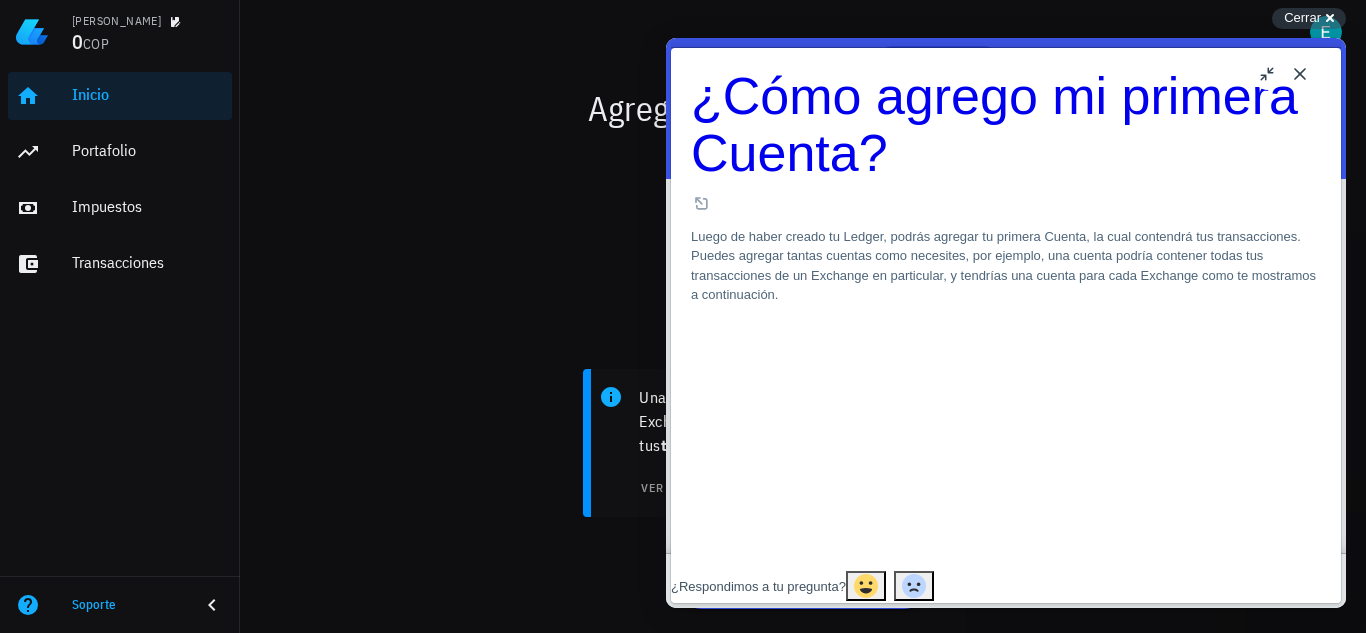 click on "Close" at bounding box center [1300, 74] 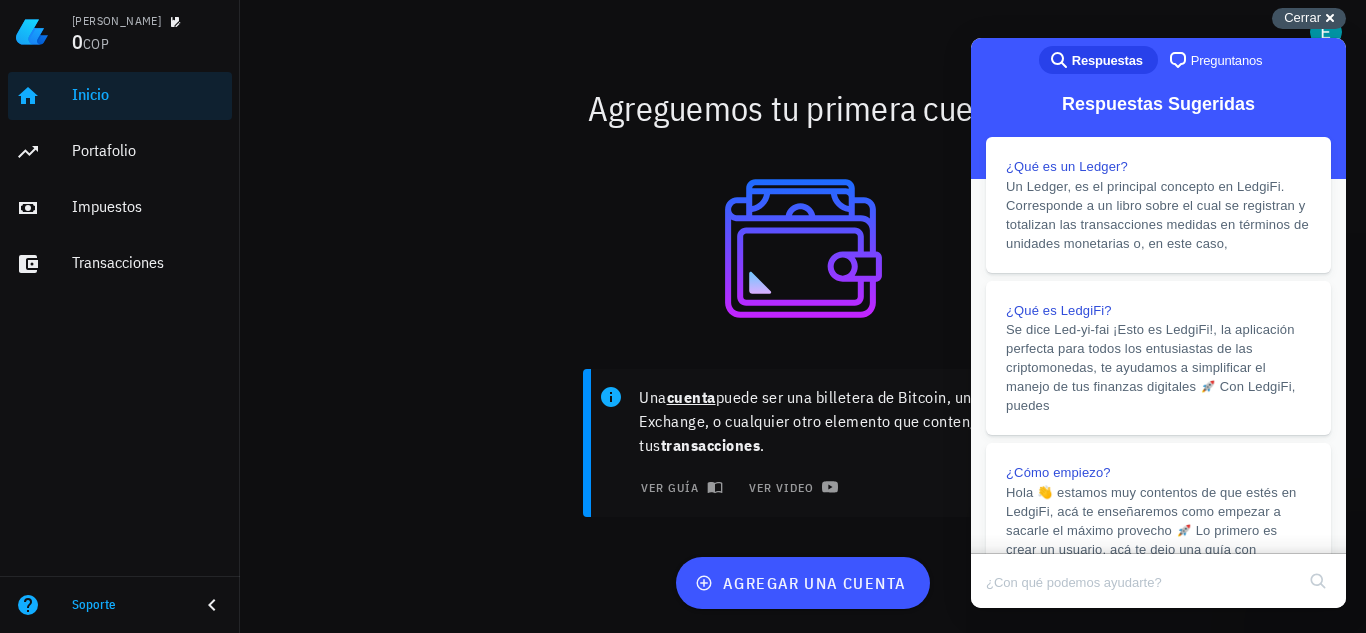 click on "Cerrar" at bounding box center [1302, 17] 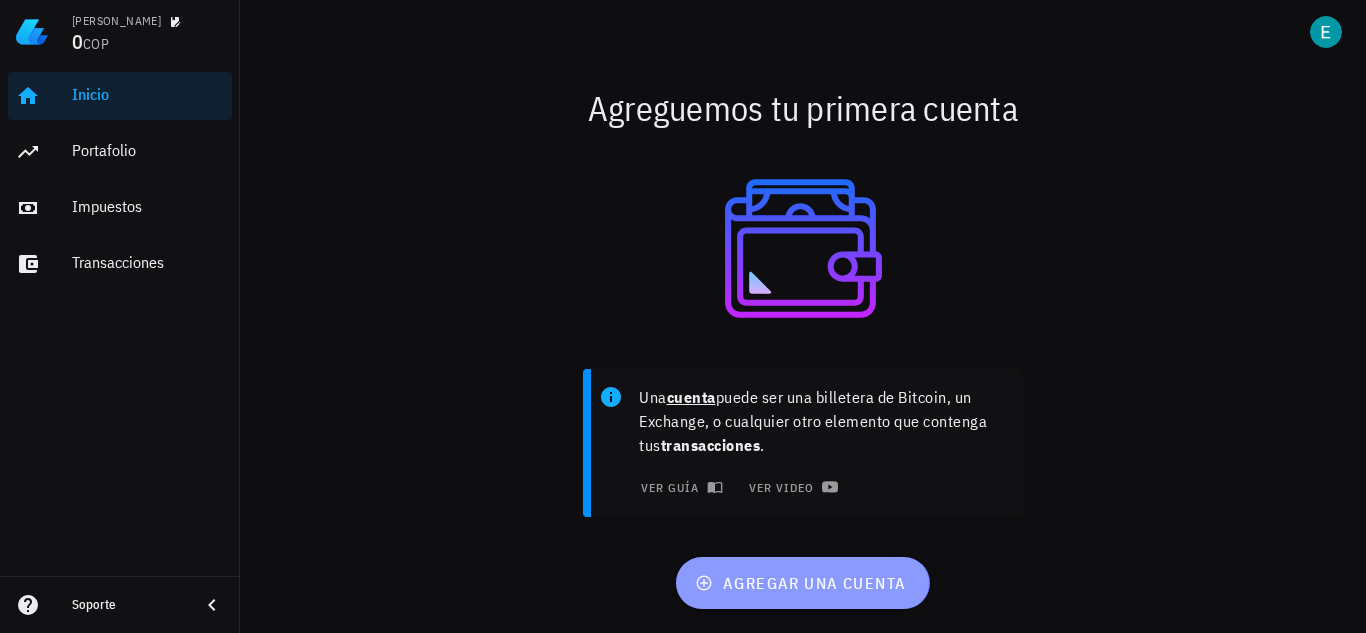 click on "agregar una cuenta" at bounding box center (802, 583) 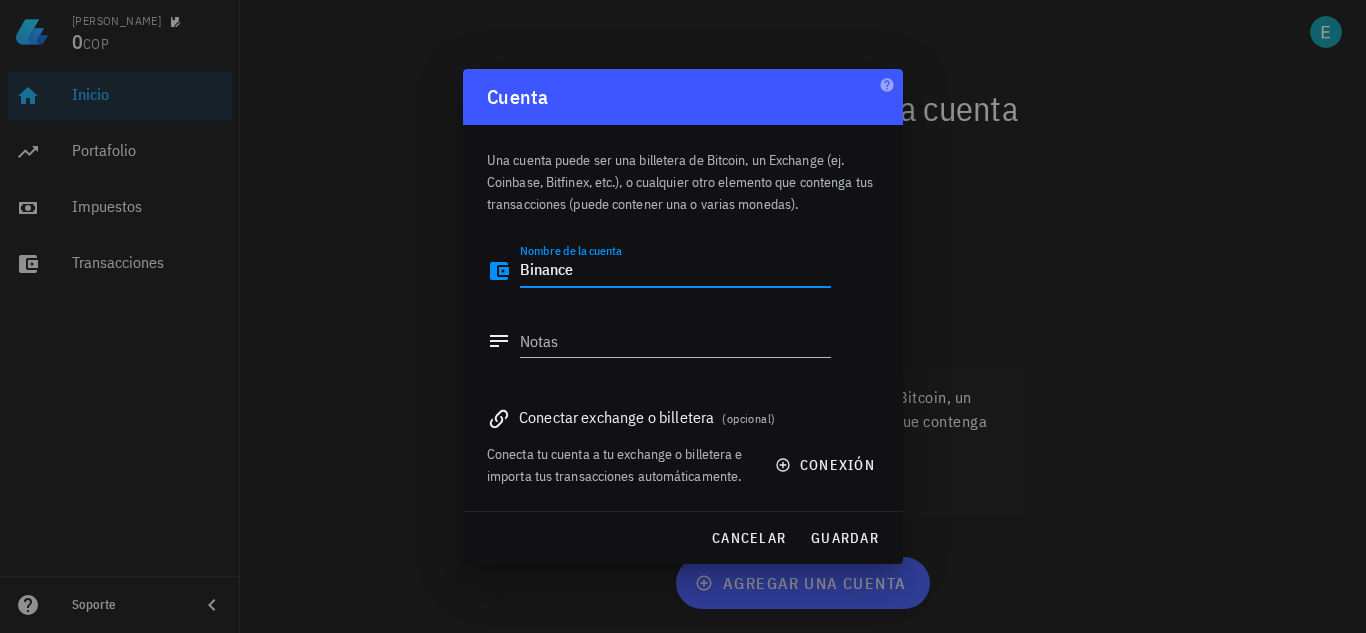 type on "Binance" 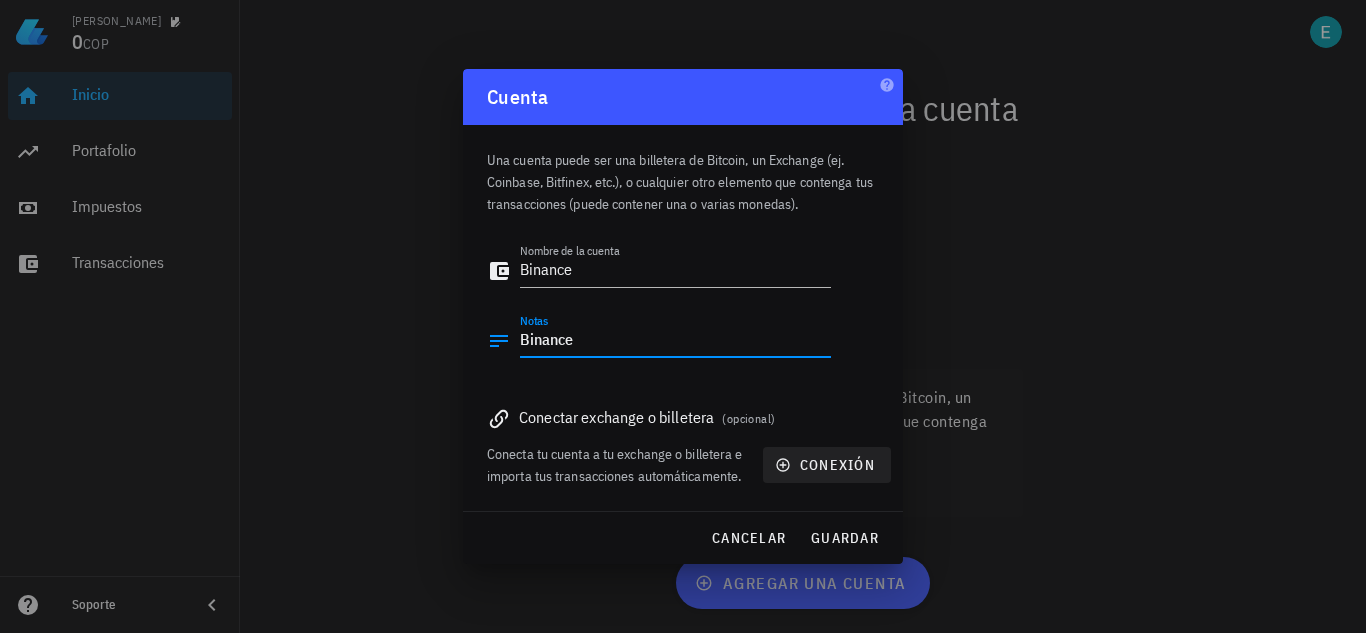type on "Binance" 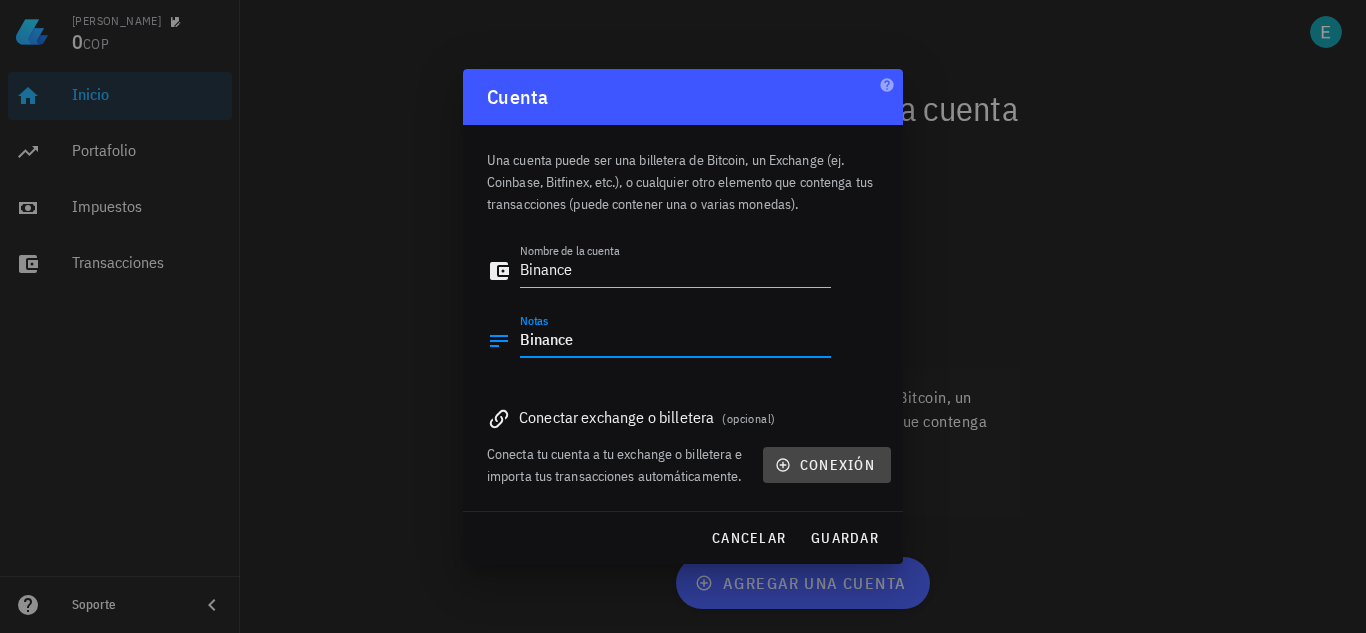 click on "conexión" at bounding box center [827, 465] 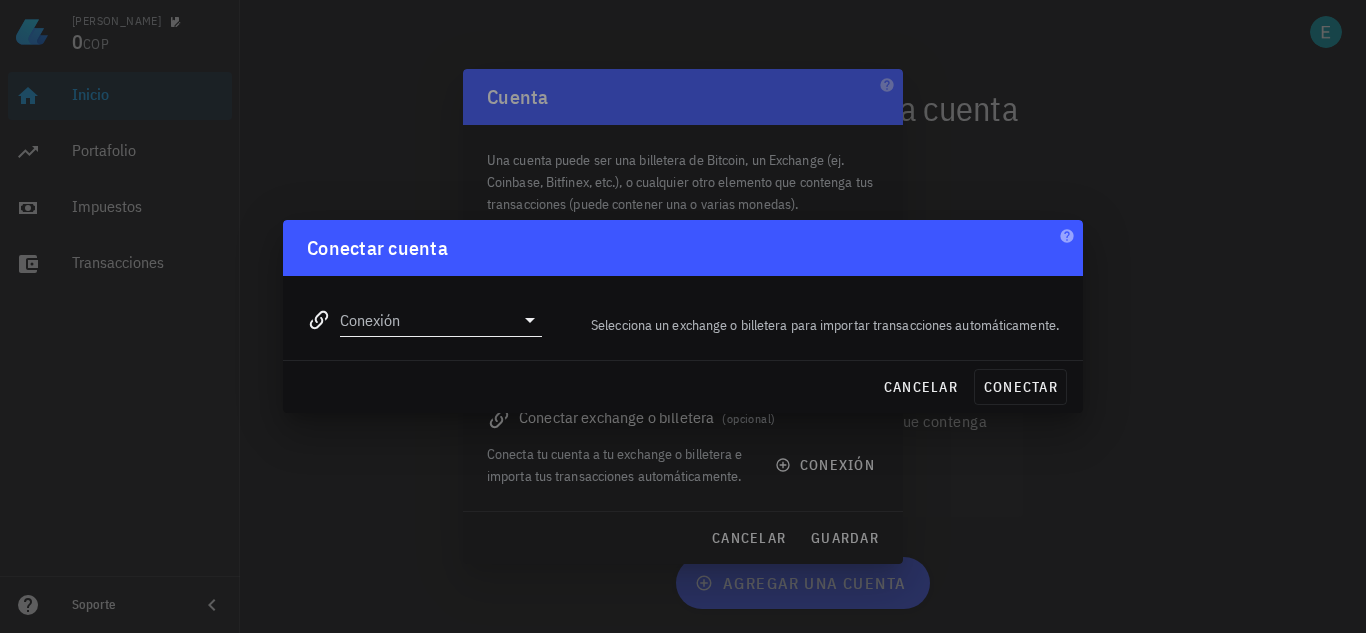 click on "Conexión" at bounding box center [427, 320] 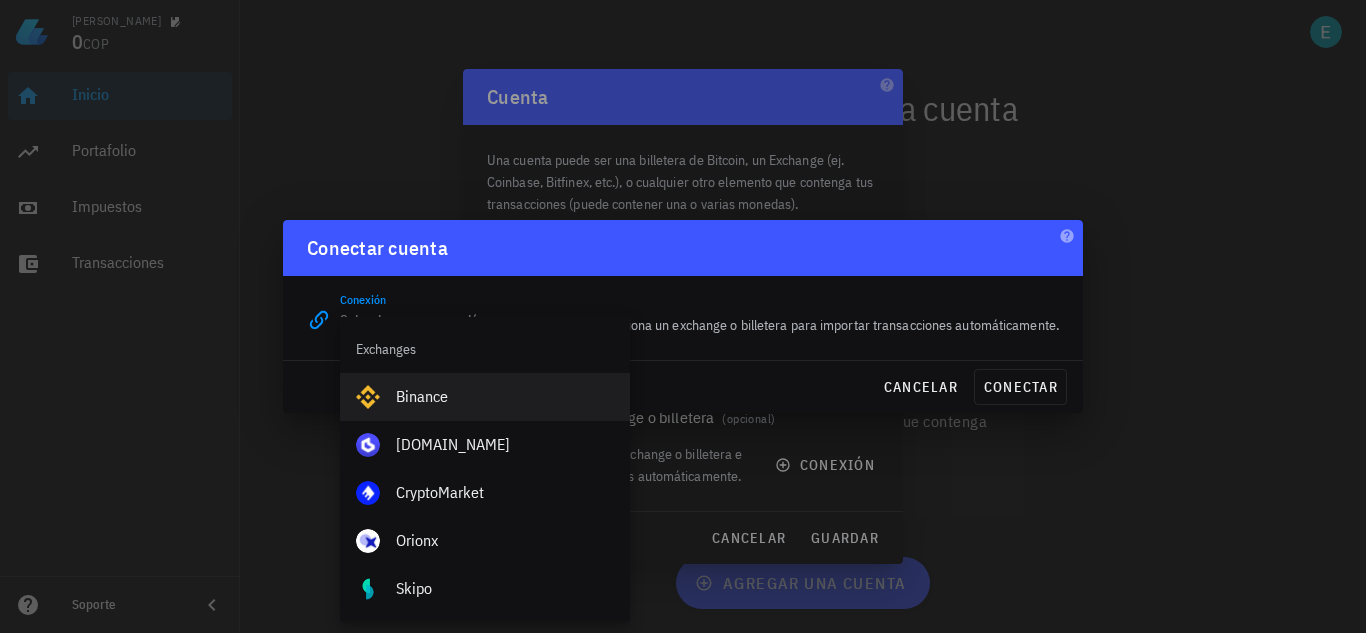 click on "Binance" at bounding box center (505, 396) 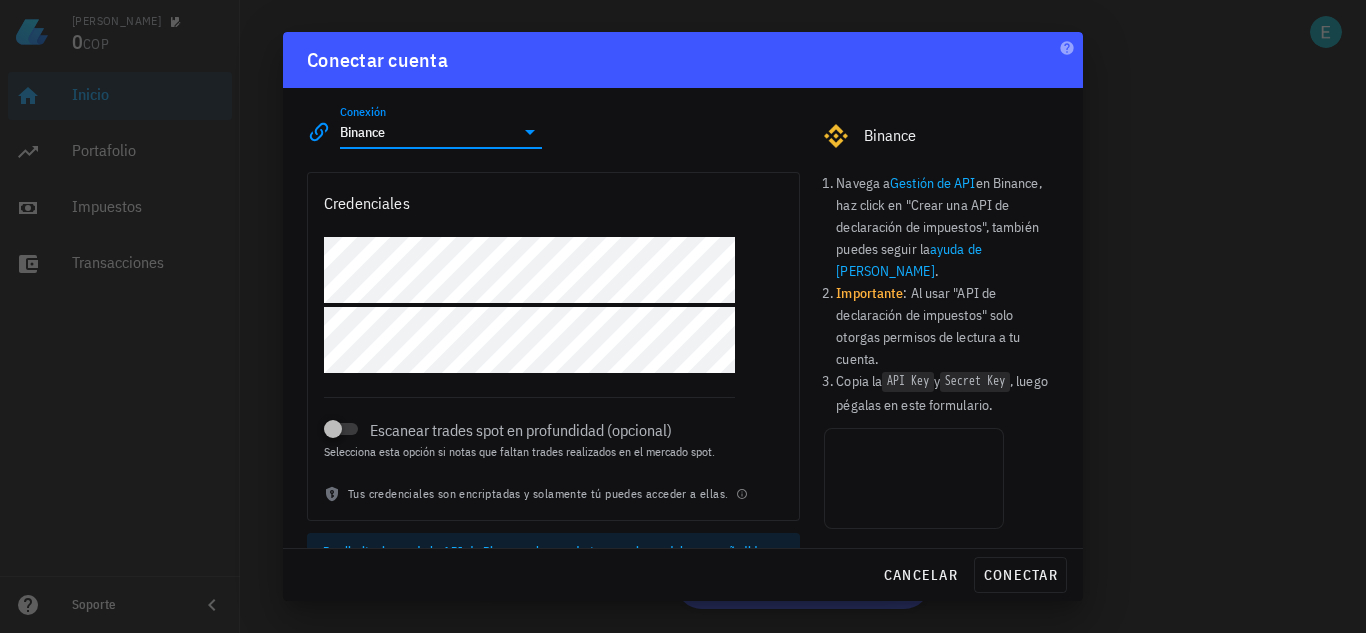 click on "Copia la  API Key  y  Secret Key , luego pégalas en este formulario." at bounding box center [947, 393] 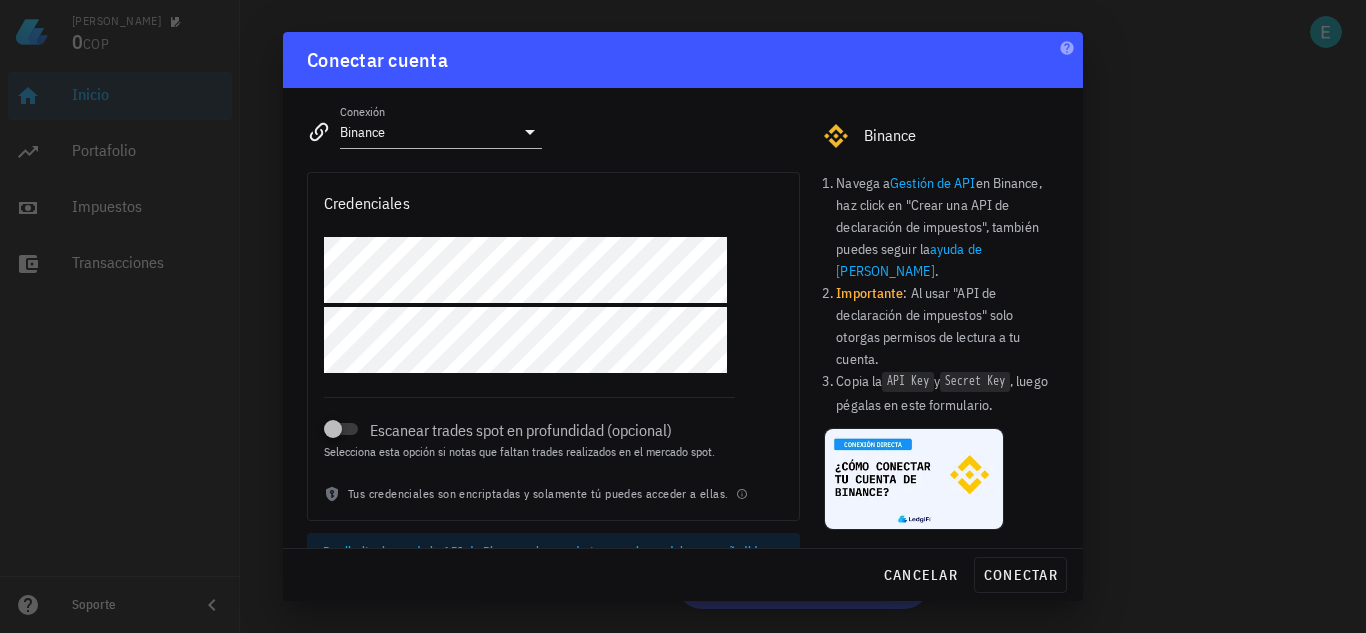 scroll, scrollTop: 52, scrollLeft: 0, axis: vertical 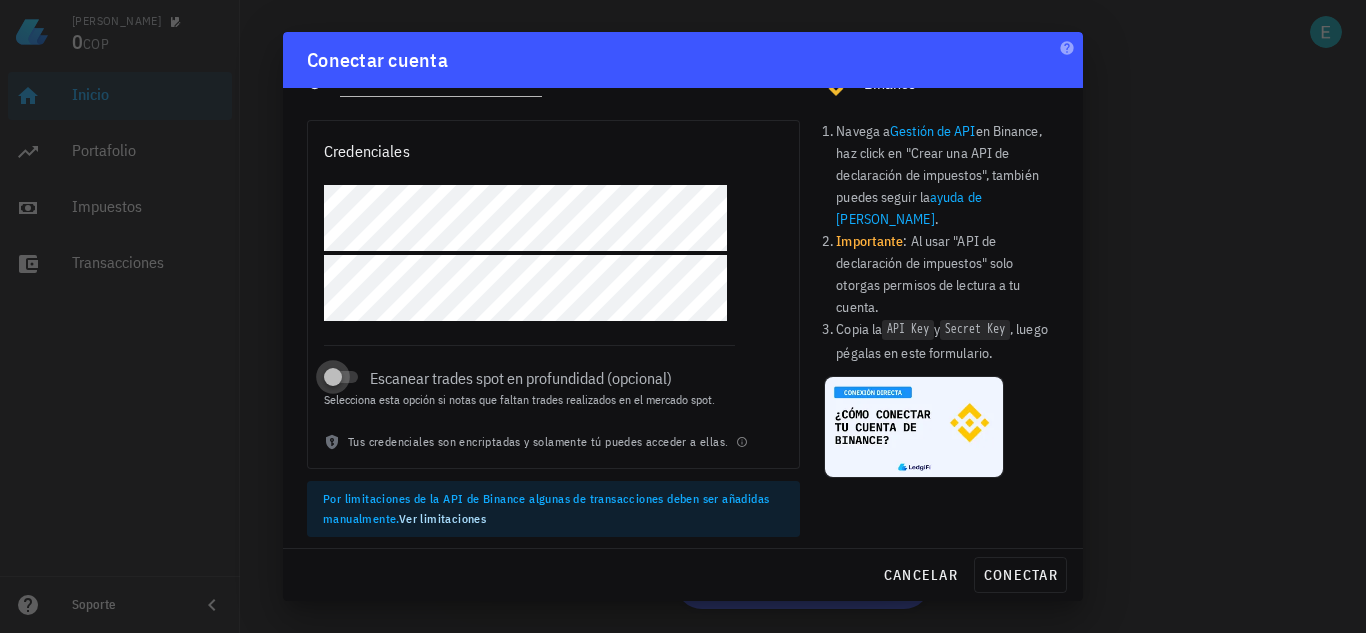 click at bounding box center (333, 377) 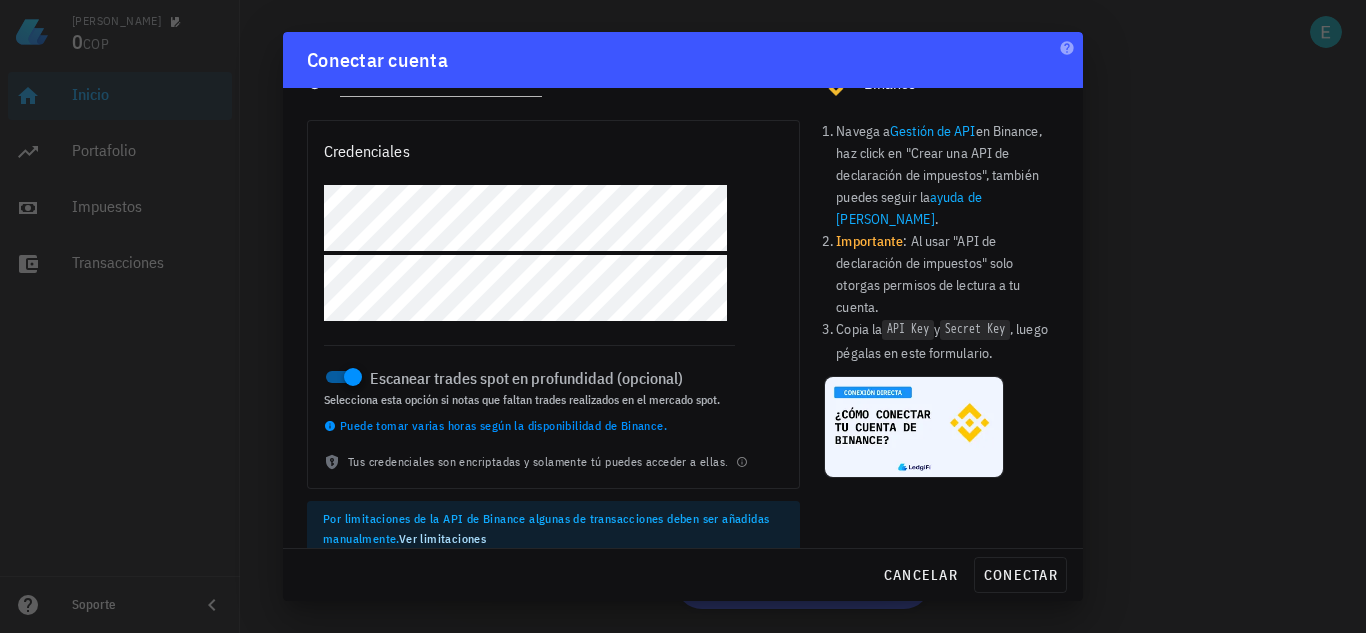 scroll, scrollTop: 72, scrollLeft: 0, axis: vertical 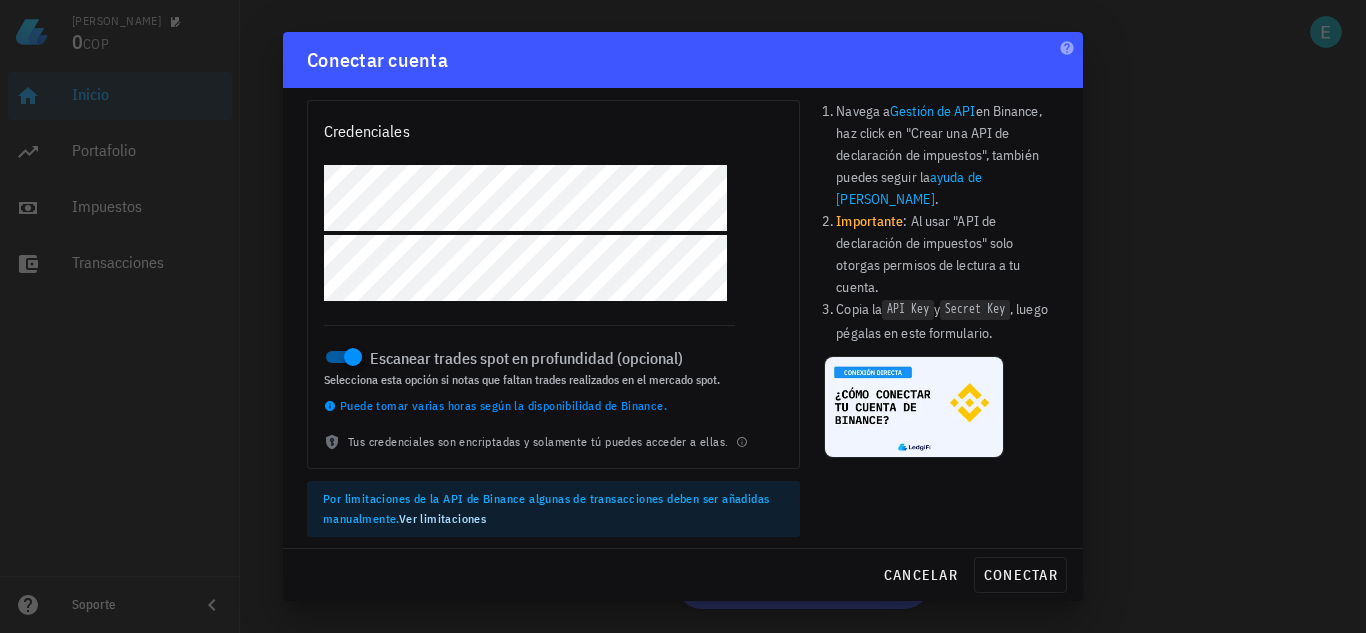 click on "Ver limitaciones" at bounding box center [442, 518] 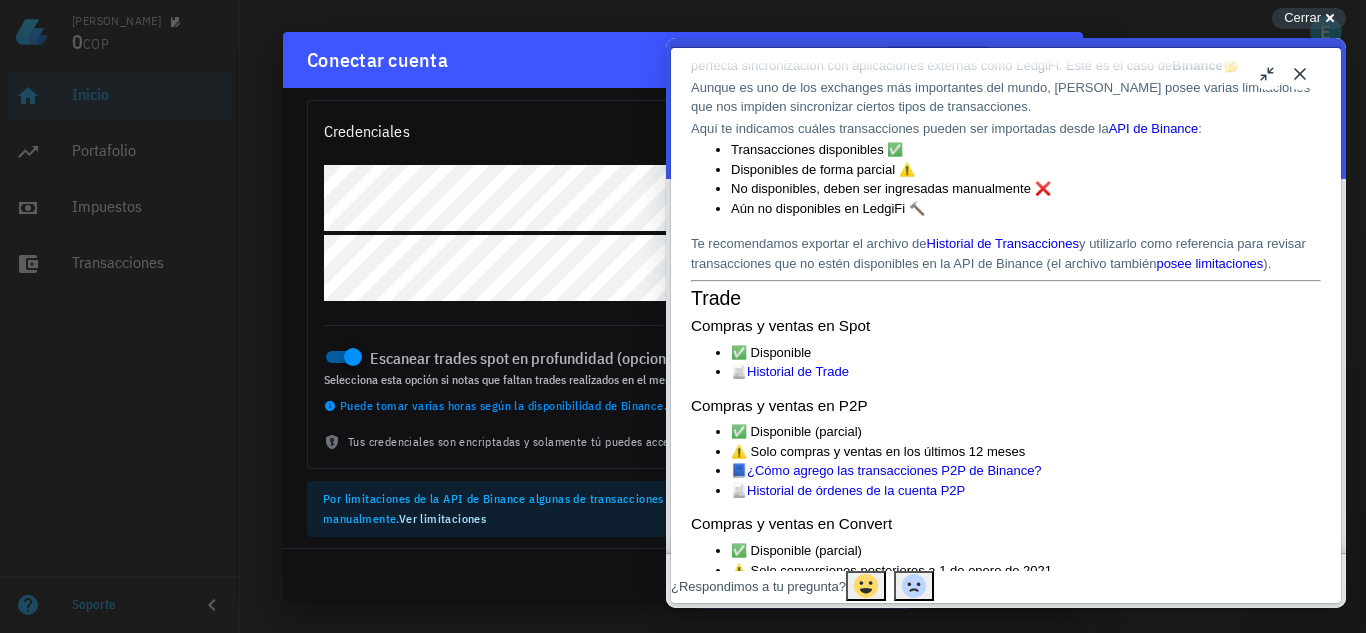 scroll, scrollTop: 211, scrollLeft: 0, axis: vertical 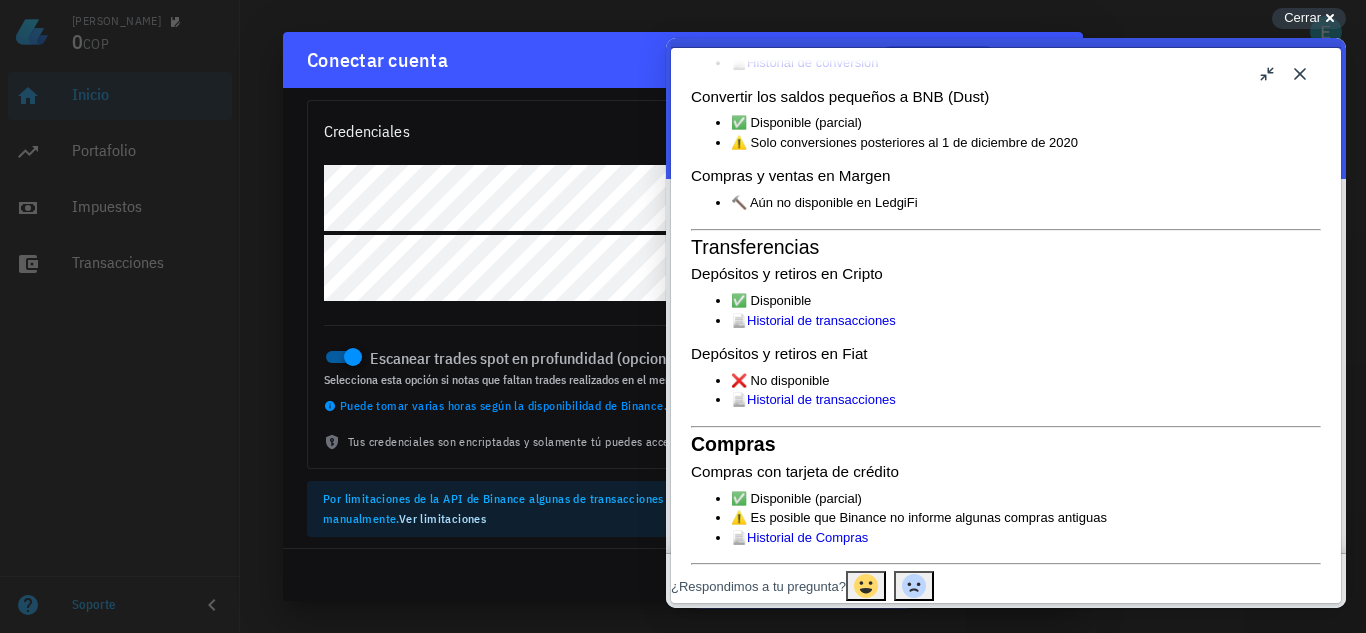 click on "Close" at bounding box center (1300, 74) 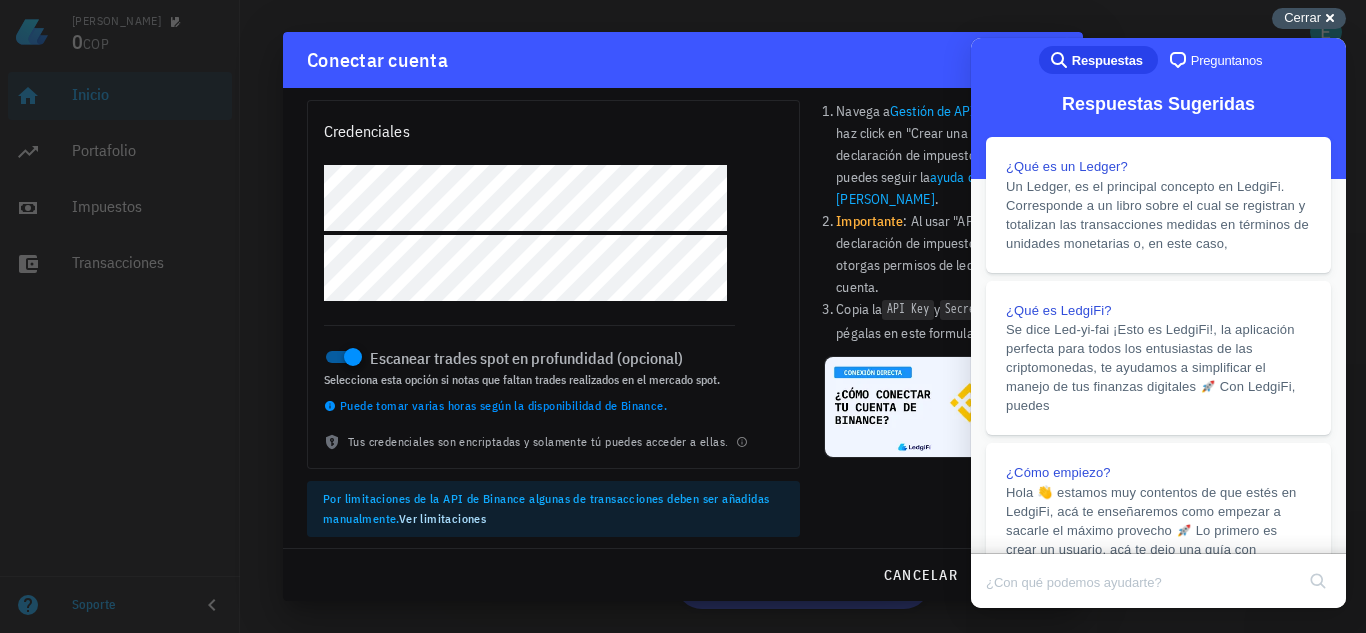 click on "Cerrar" at bounding box center [1302, 17] 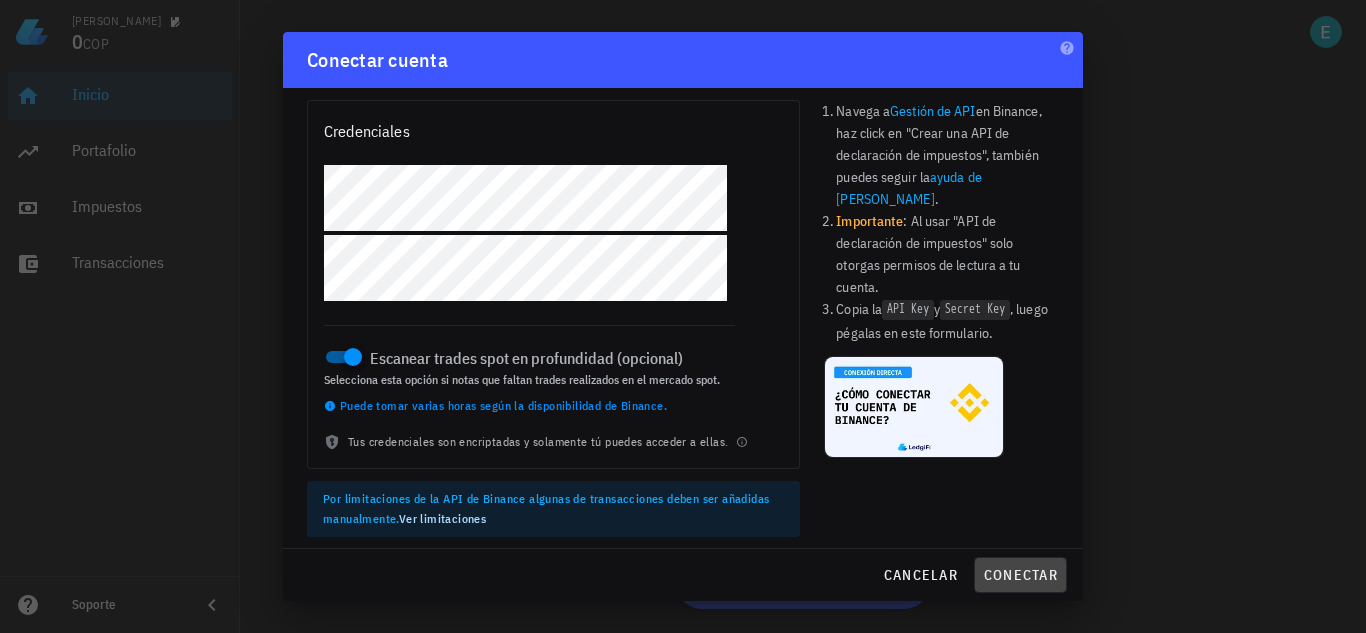 click on "conectar" at bounding box center (1020, 575) 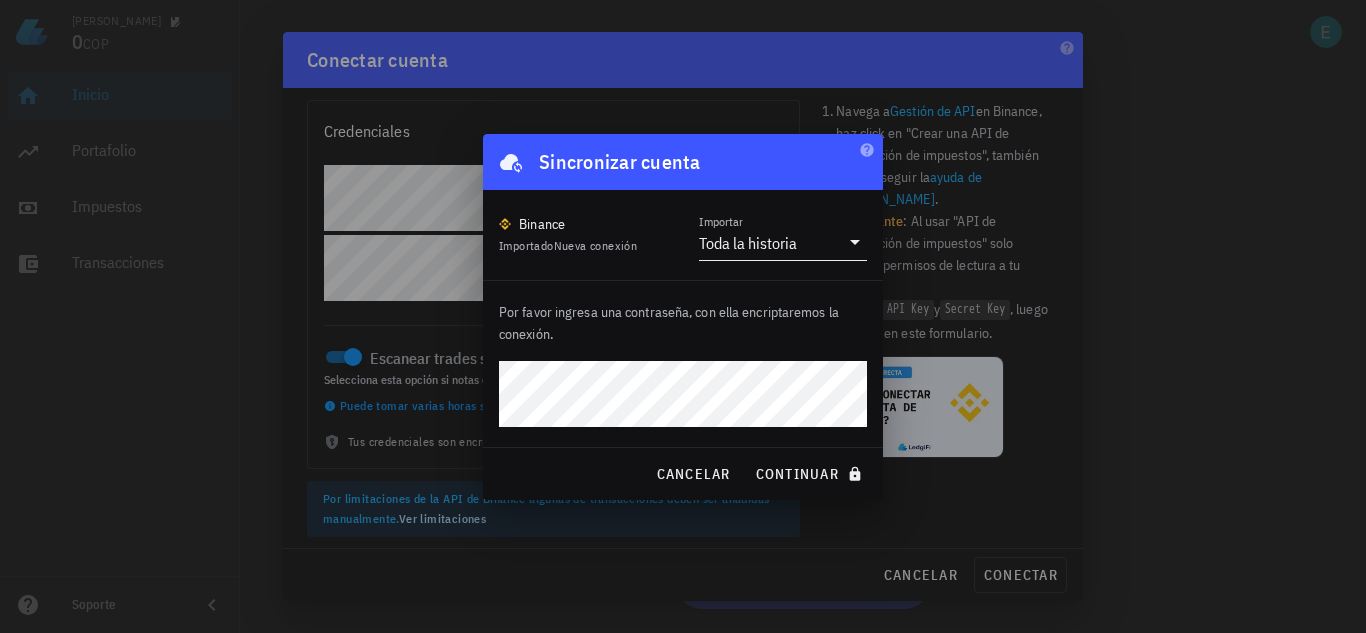 click on "Importar" at bounding box center [820, 243] 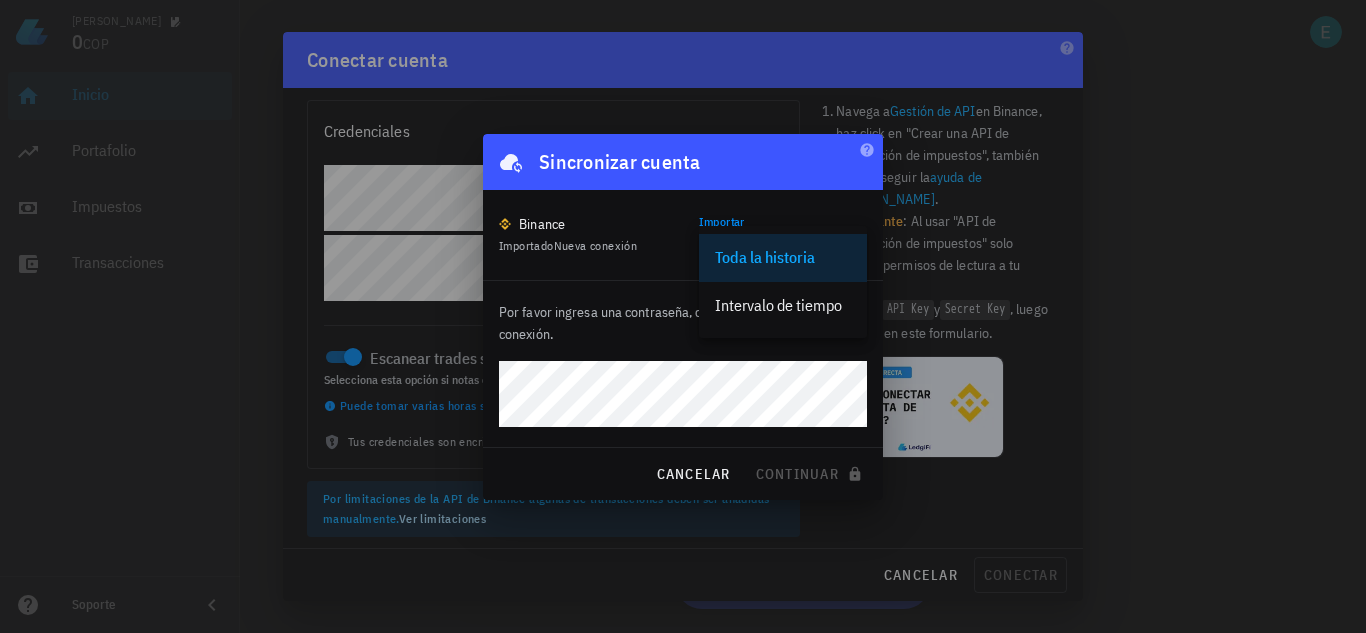 click on "Toda la historia" at bounding box center [783, 258] 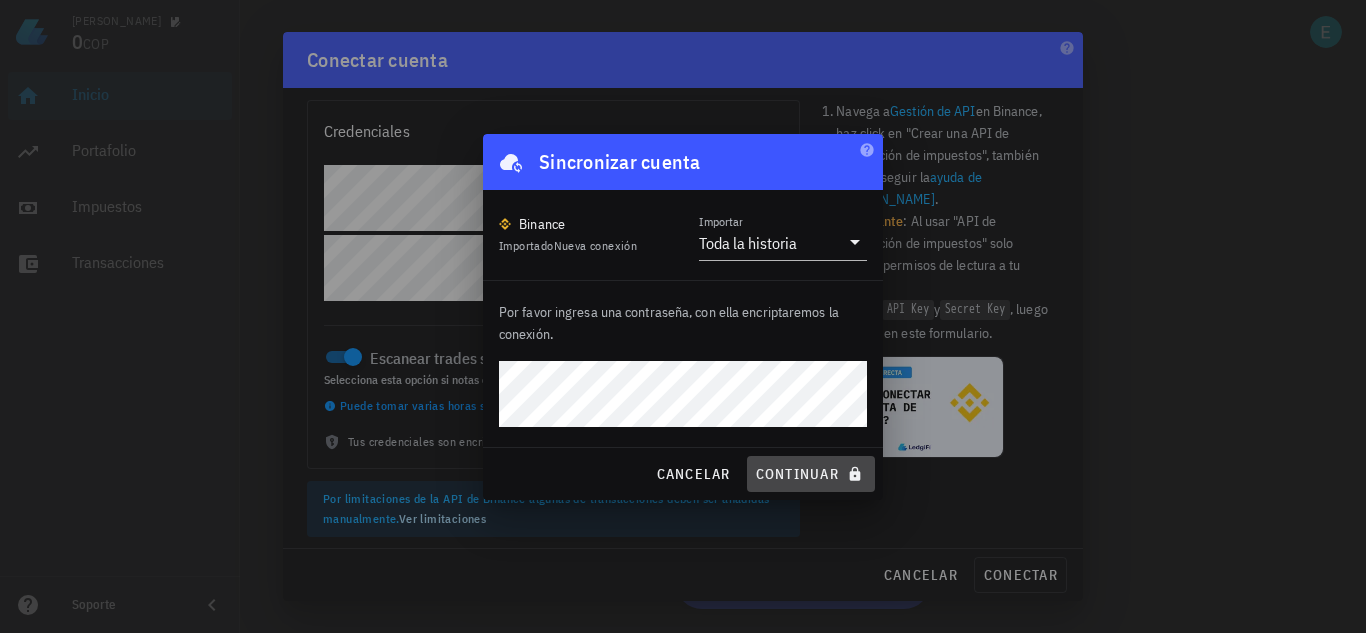 click on "continuar" at bounding box center (811, 474) 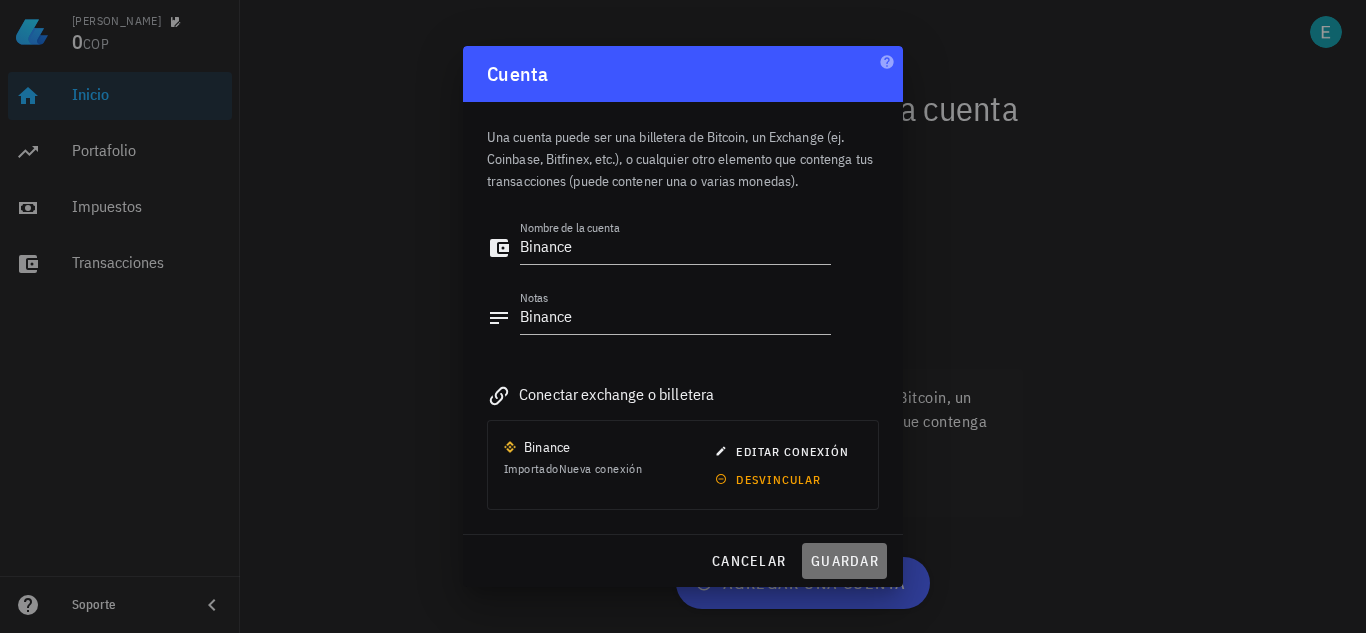 click on "guardar" at bounding box center (844, 561) 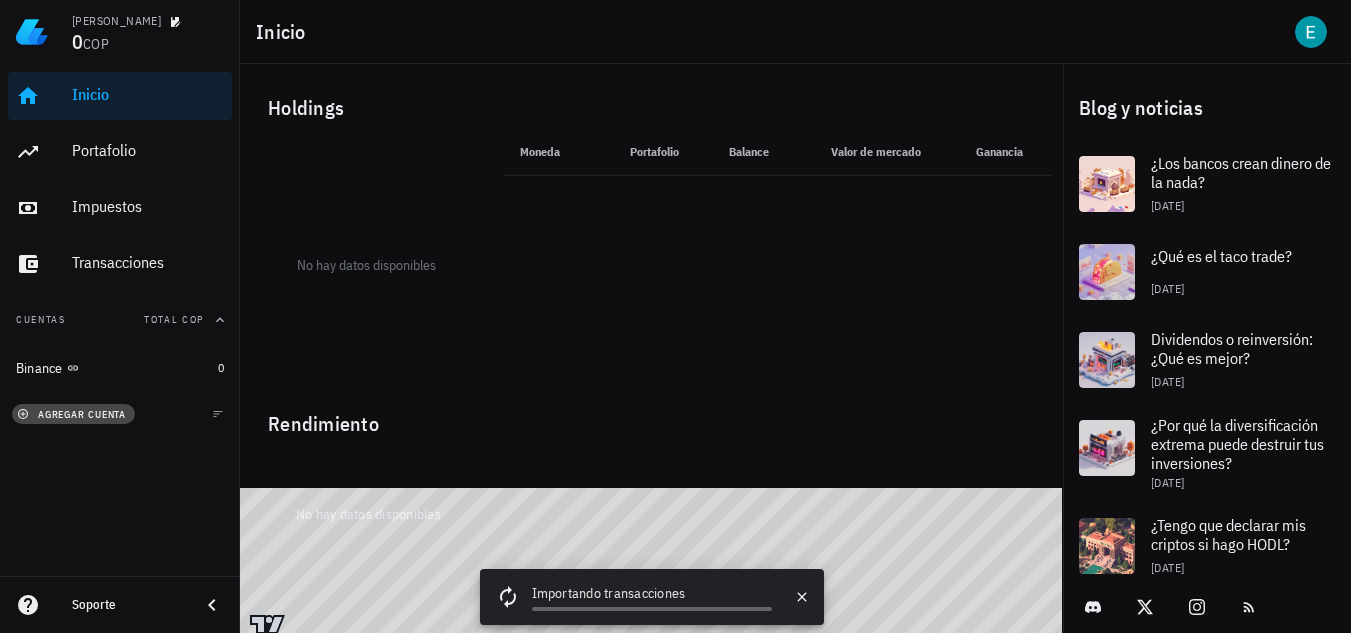 click on "agregar cuenta" at bounding box center [73, 414] 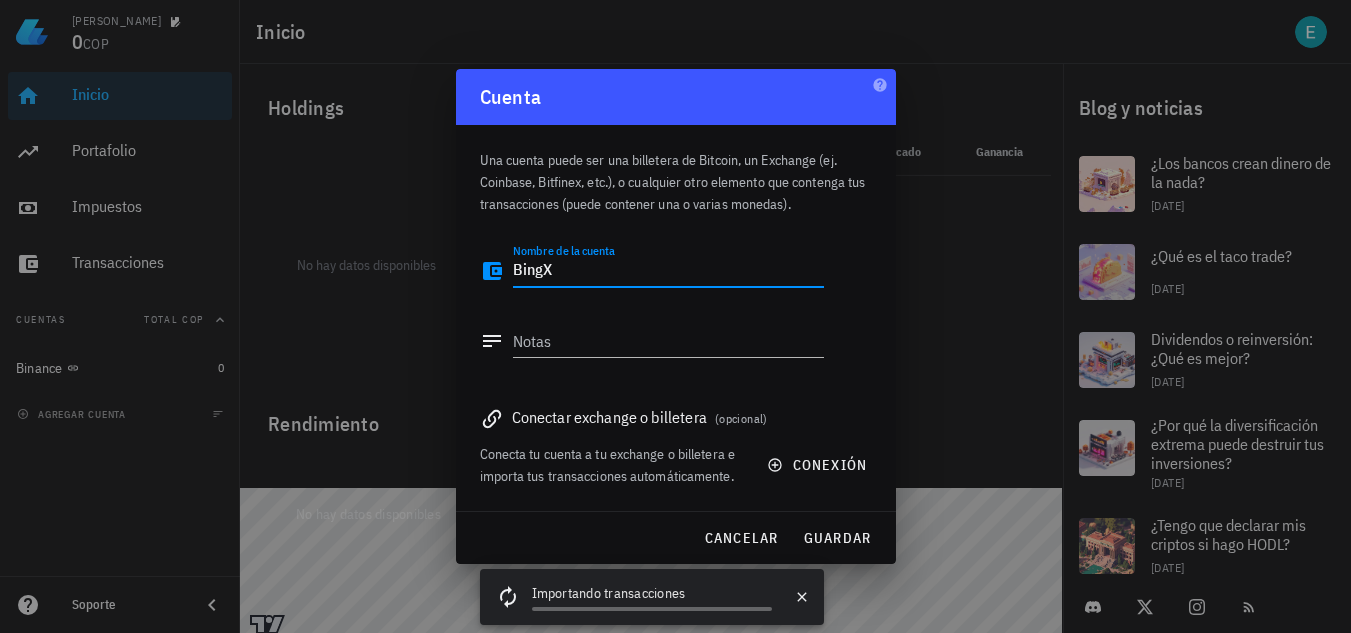 type on "BingX" 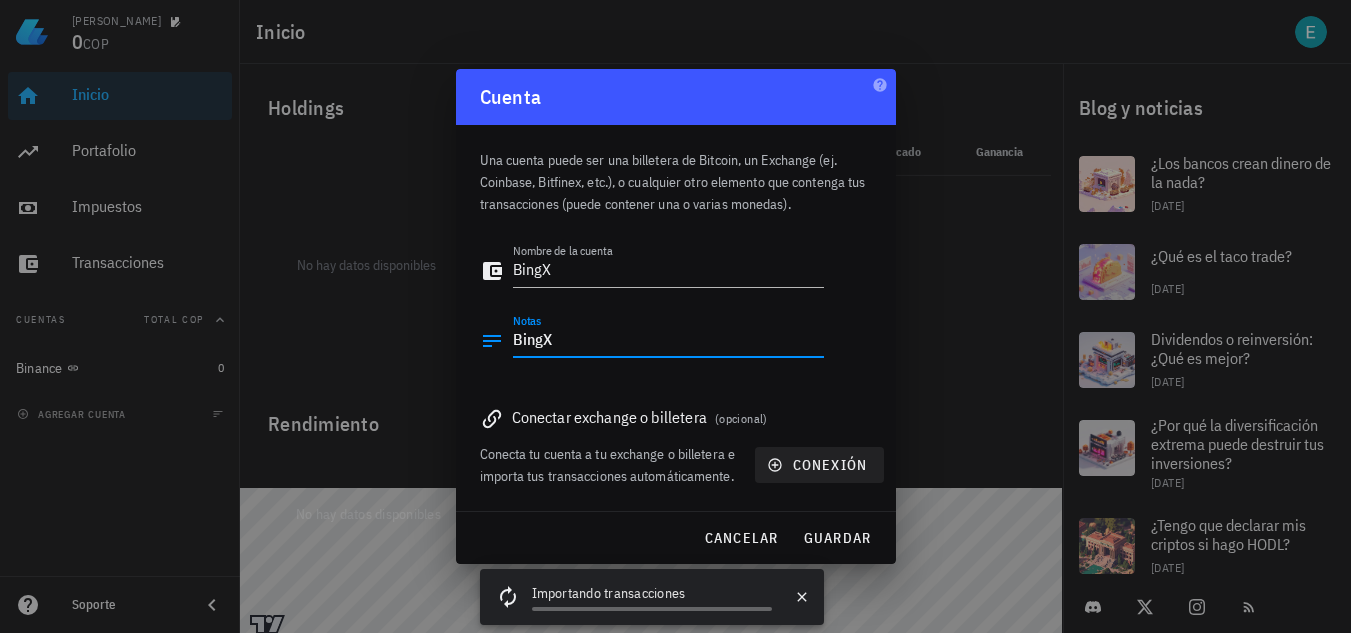 type on "BingX" 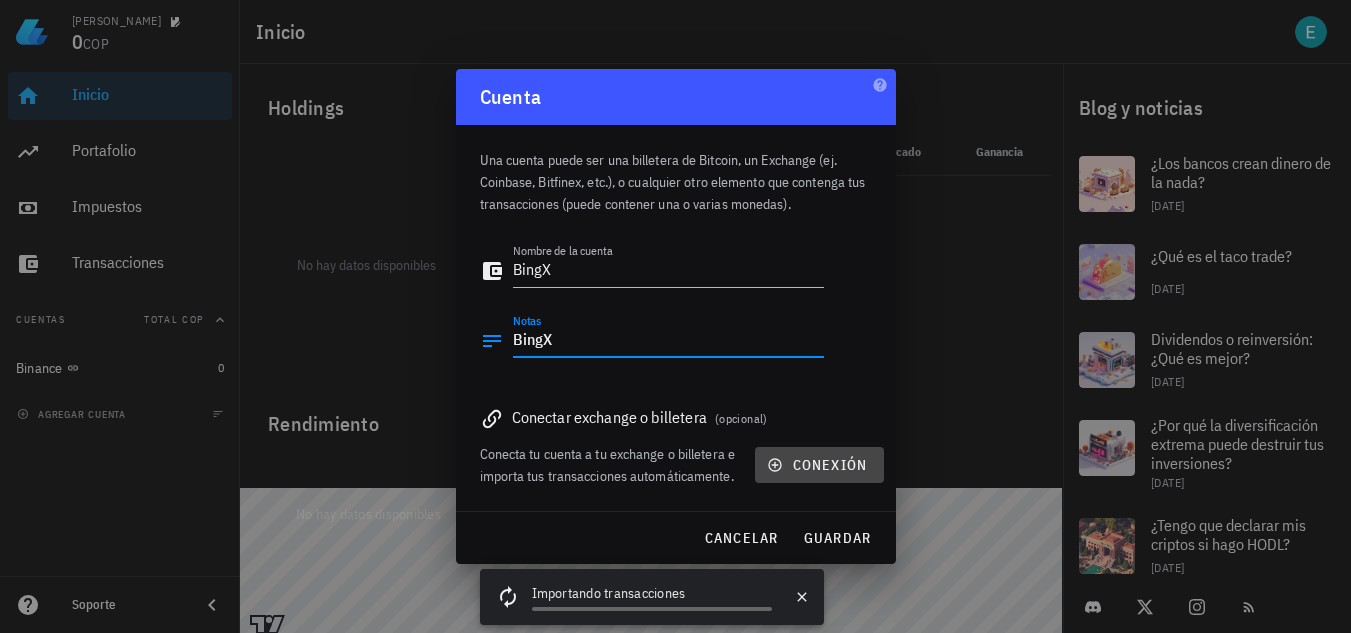 click on "conexión" at bounding box center [819, 465] 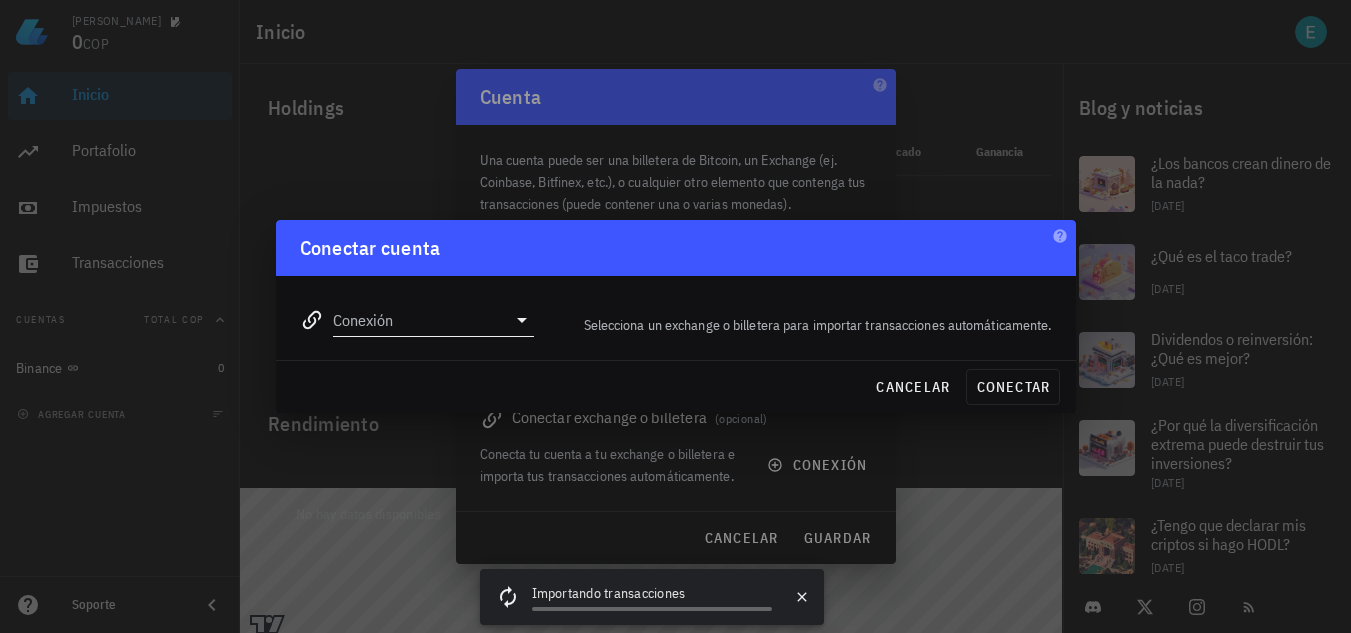 click on "Conexión" at bounding box center [420, 320] 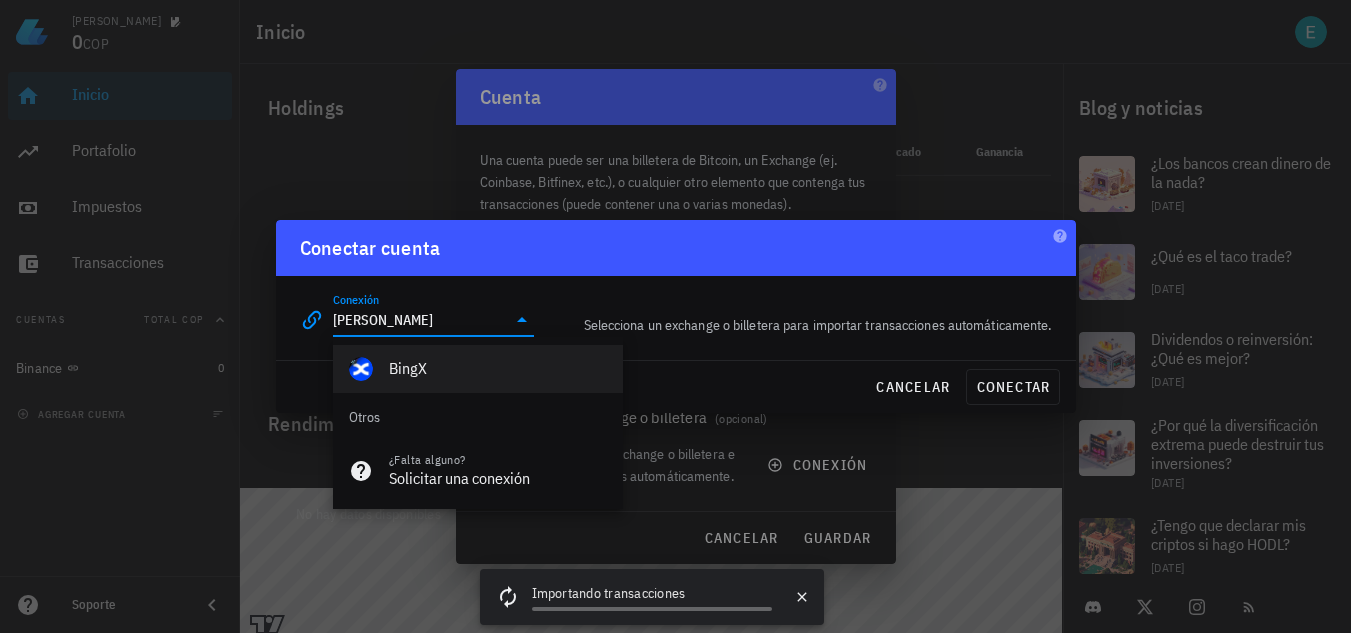 click on "BingX" at bounding box center [498, 368] 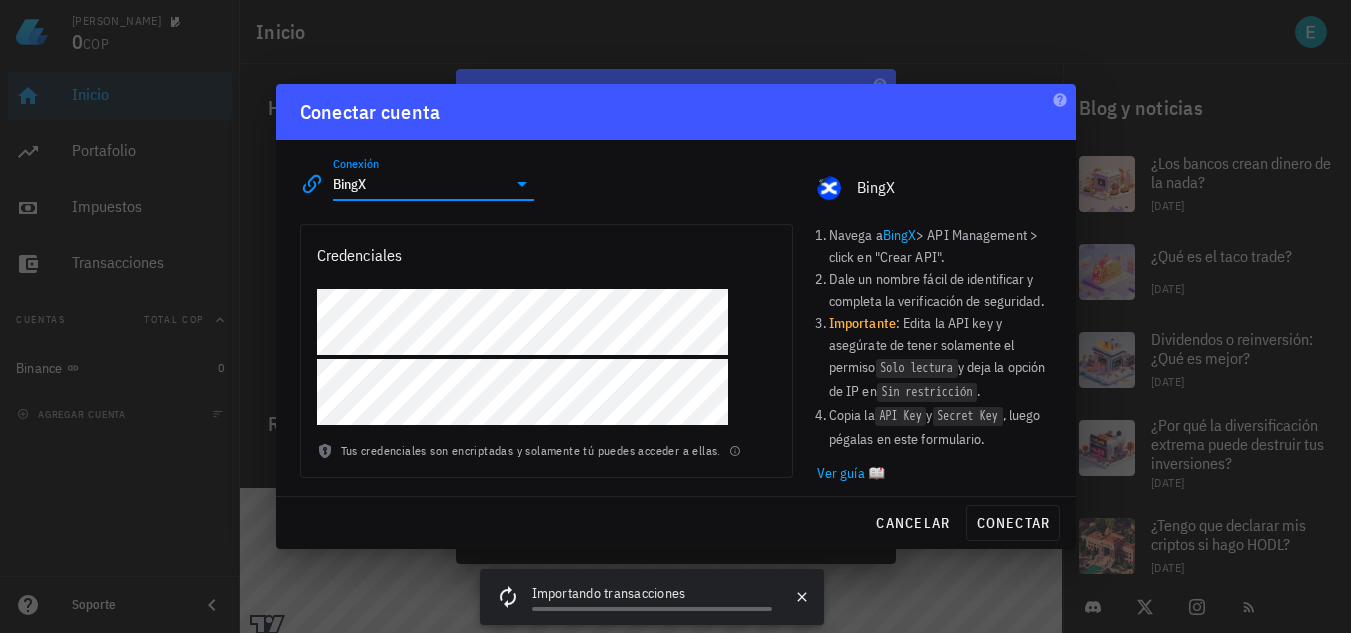 type on "BingX" 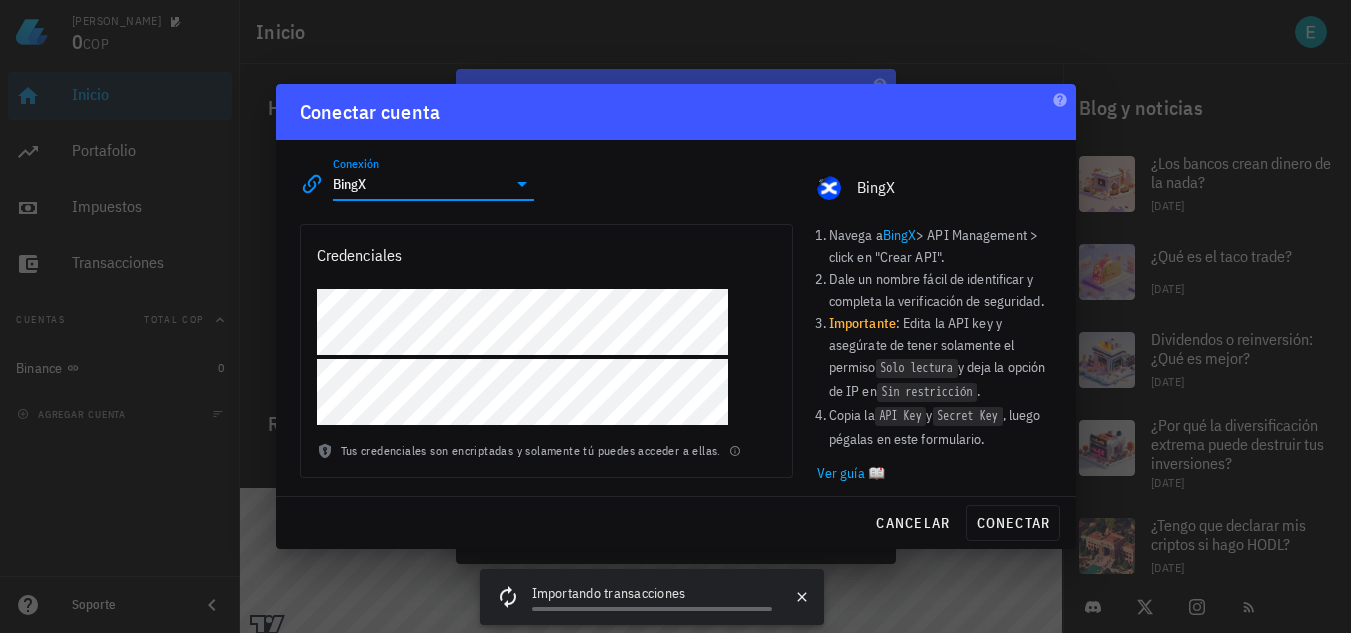 click on "BingX" at bounding box center [900, 235] 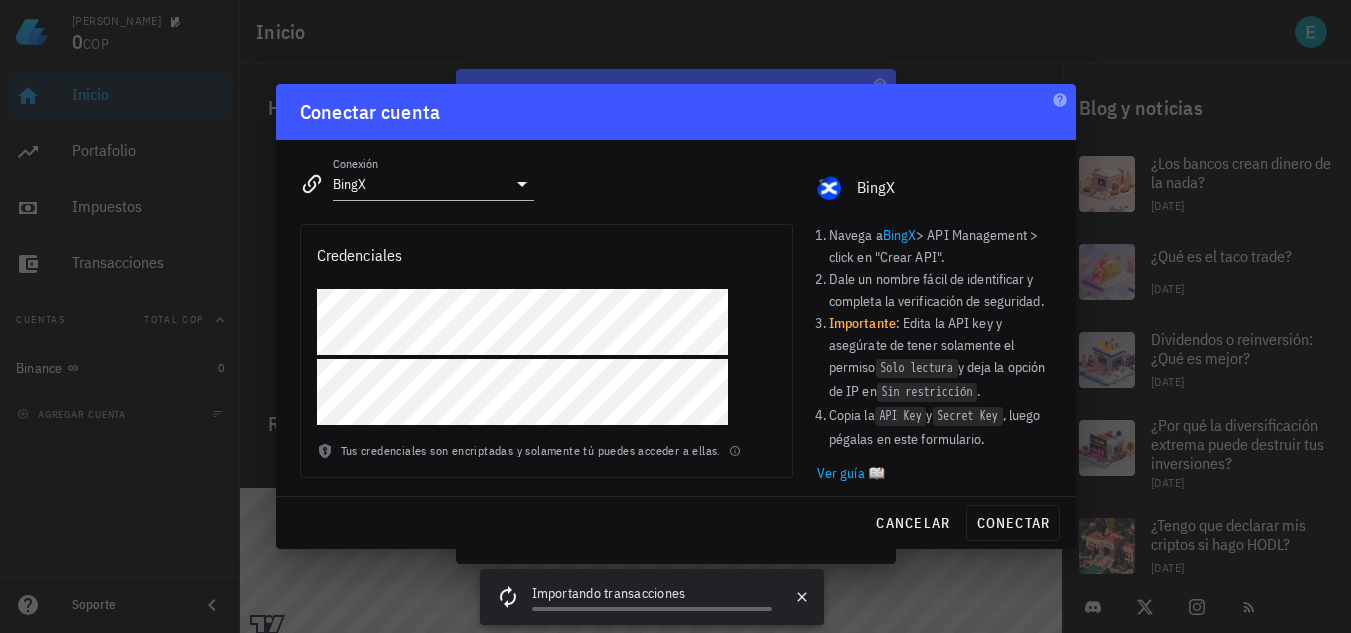 click on "Ver guía 📖" at bounding box center [934, 473] 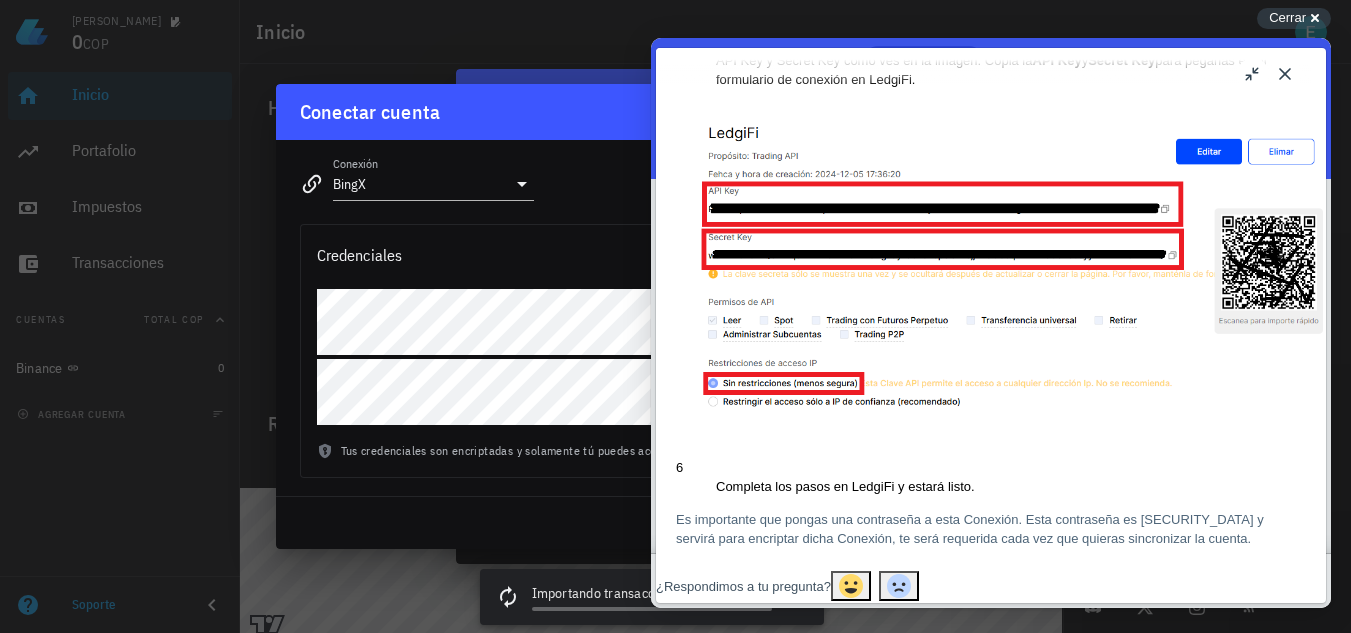 scroll, scrollTop: 1964, scrollLeft: 0, axis: vertical 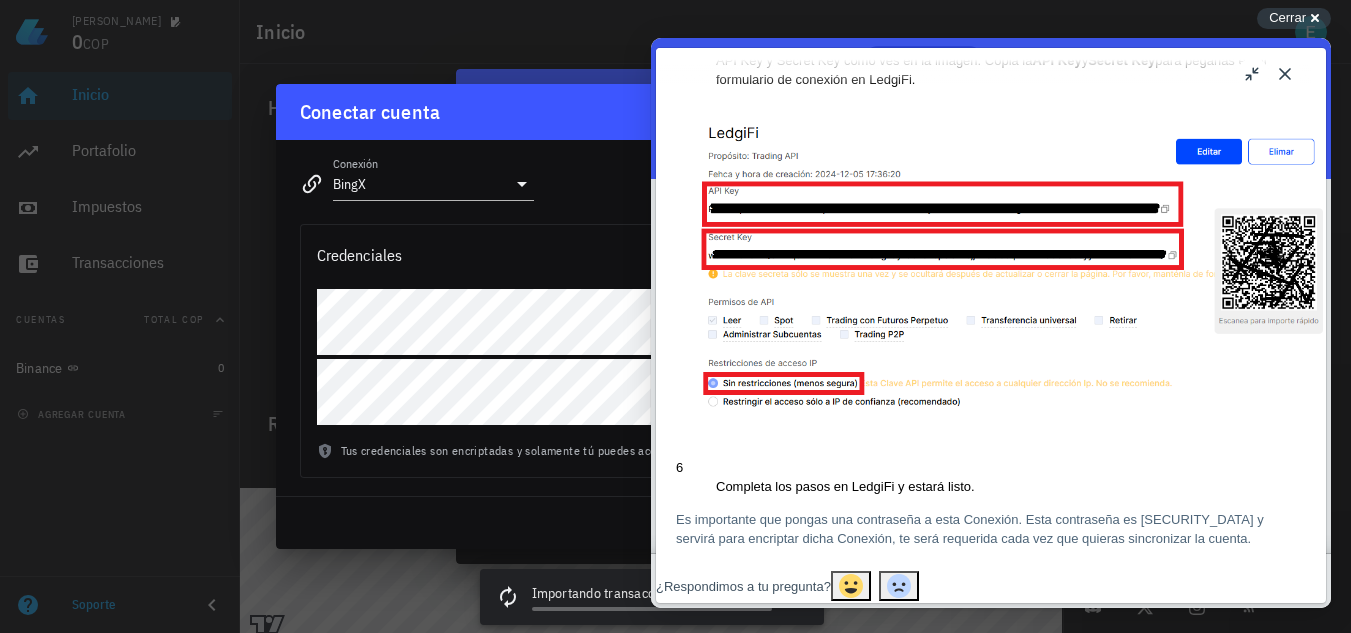 click on "Close" at bounding box center [1285, 74] 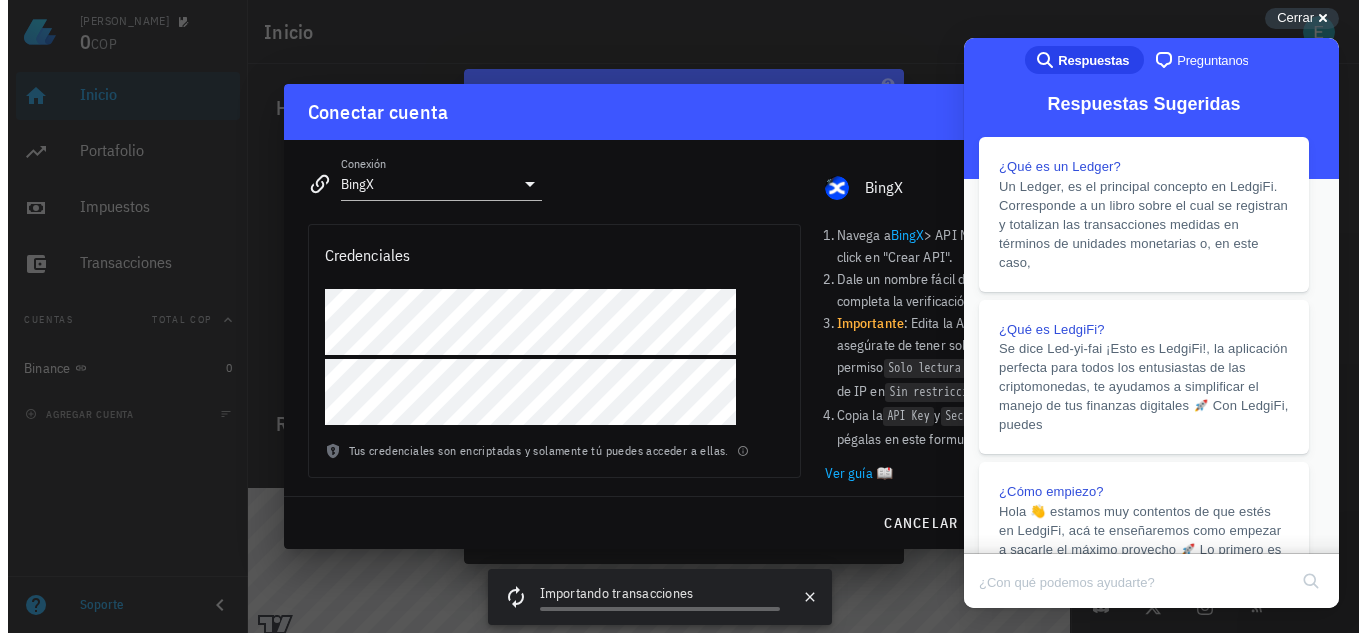scroll, scrollTop: 1571, scrollLeft: 0, axis: vertical 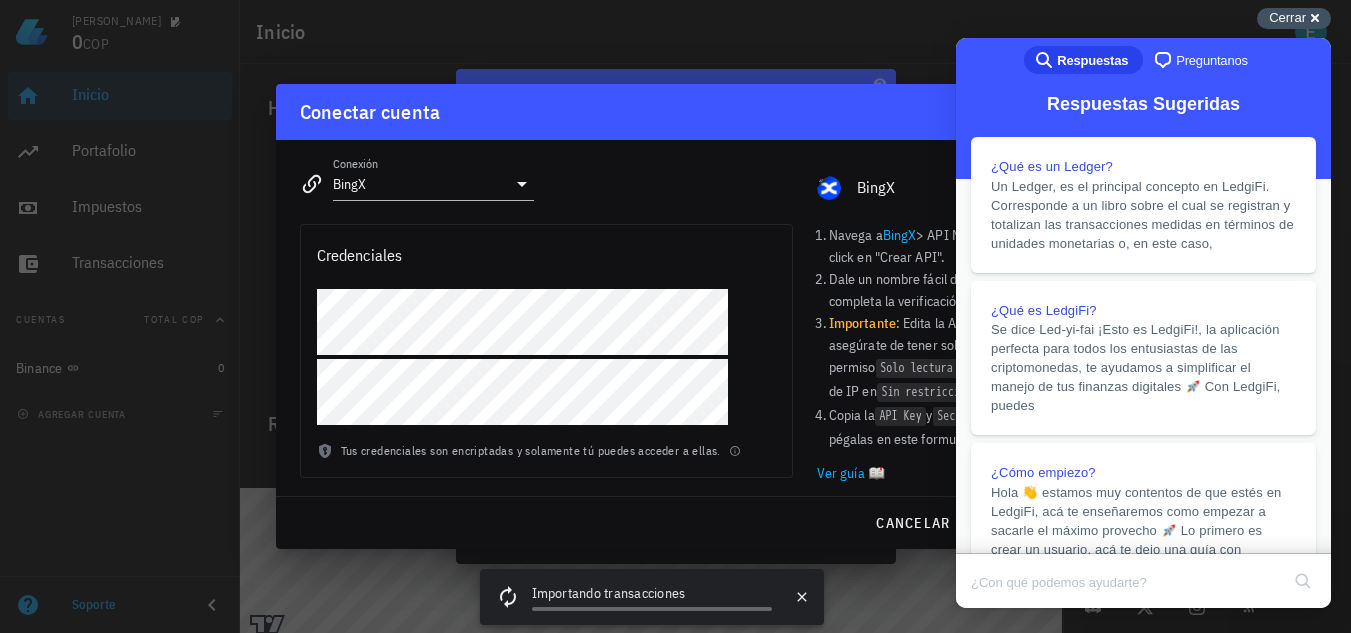 click on "Cerrar" at bounding box center [1287, 17] 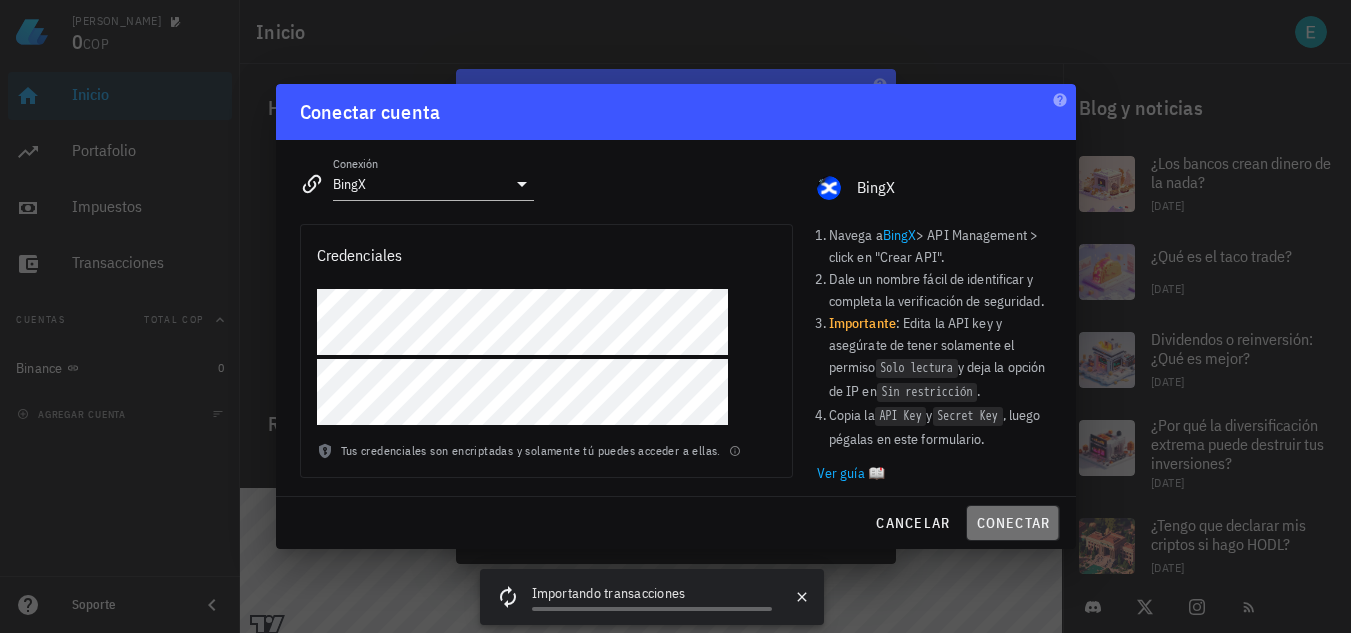 click on "conectar" at bounding box center (1012, 523) 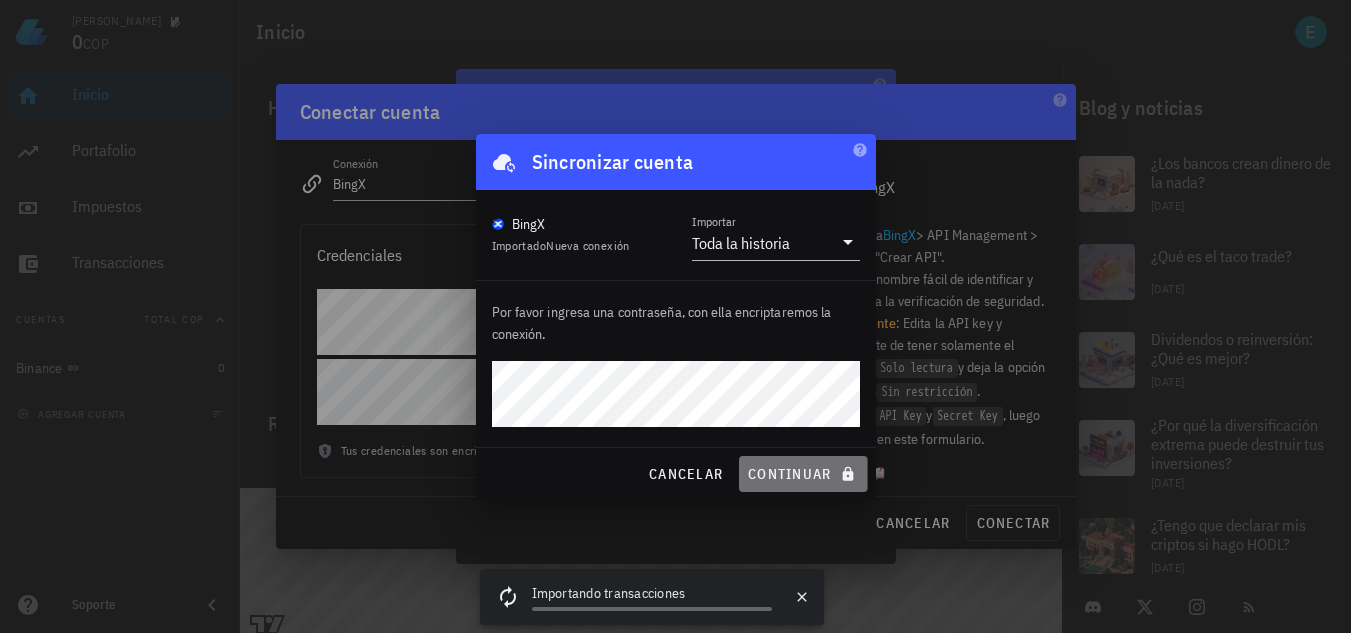 click on "continuar" at bounding box center (803, 474) 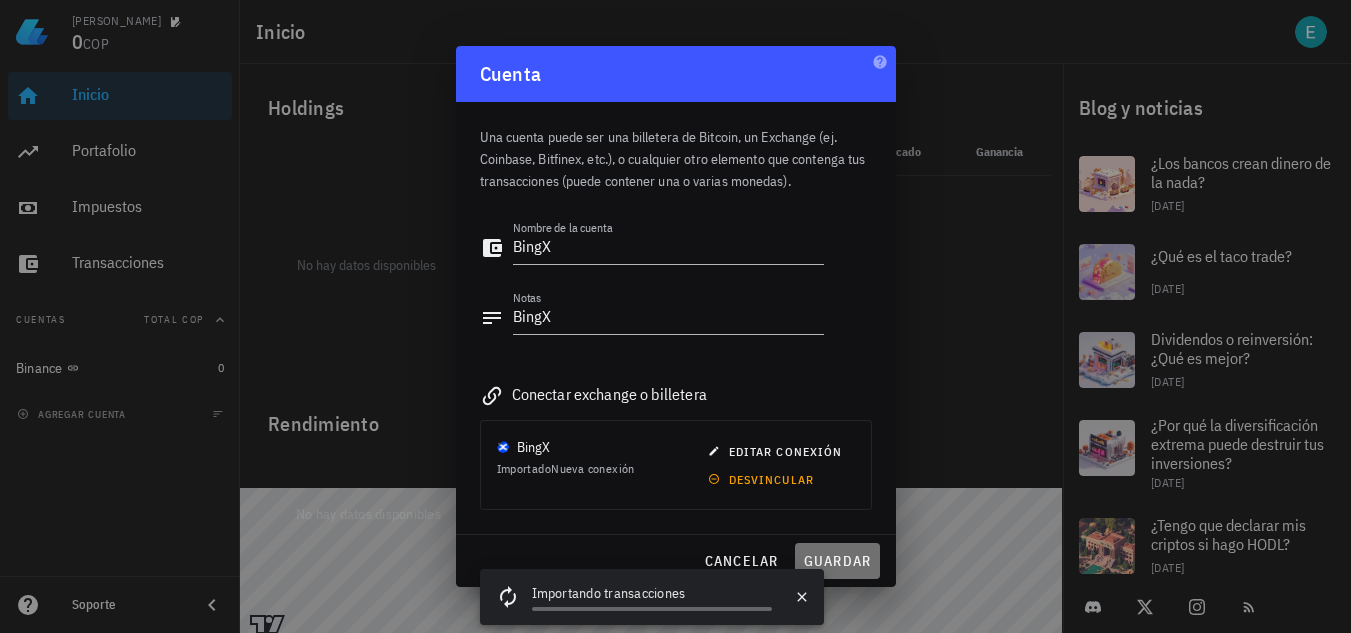 click on "guardar" at bounding box center [837, 561] 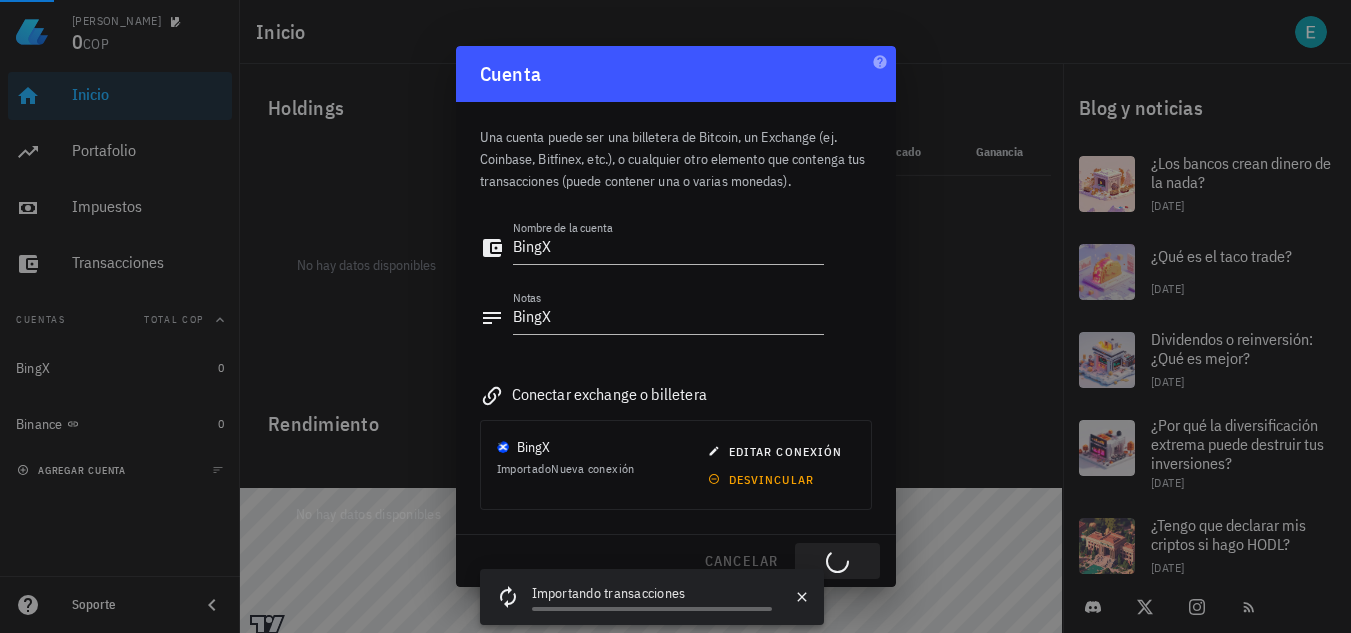 type 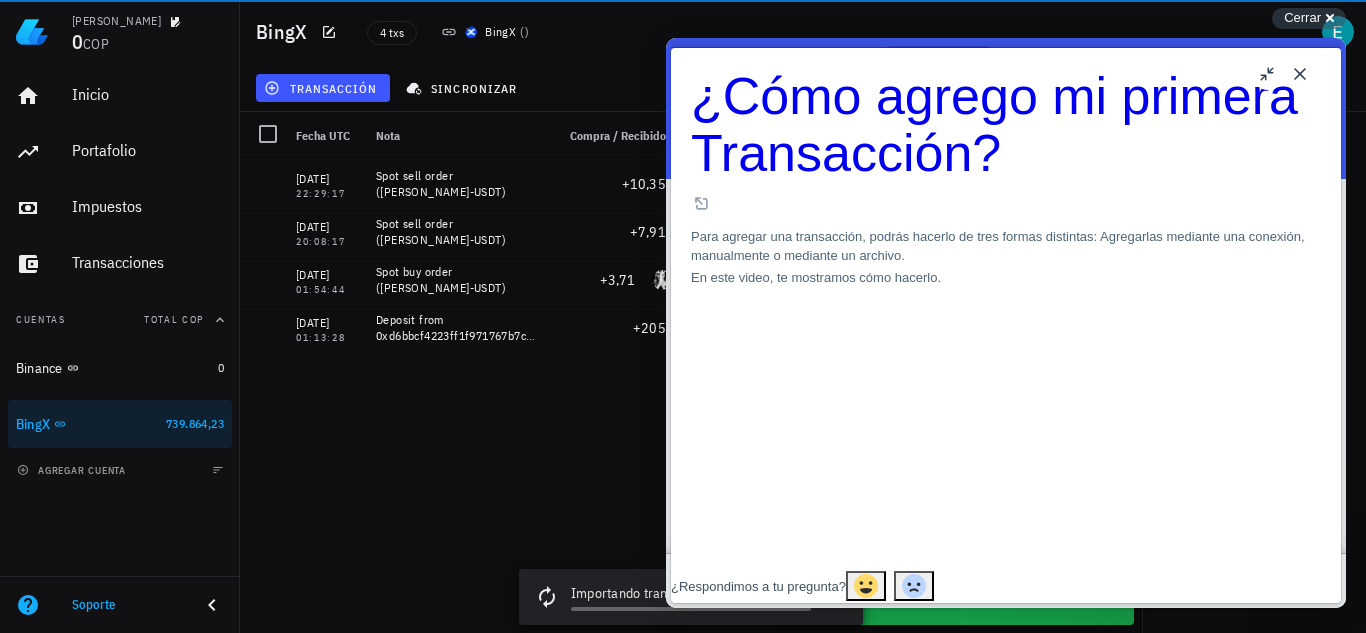 drag, startPoint x: 1307, startPoint y: 69, endPoint x: 1292, endPoint y: 69, distance: 15 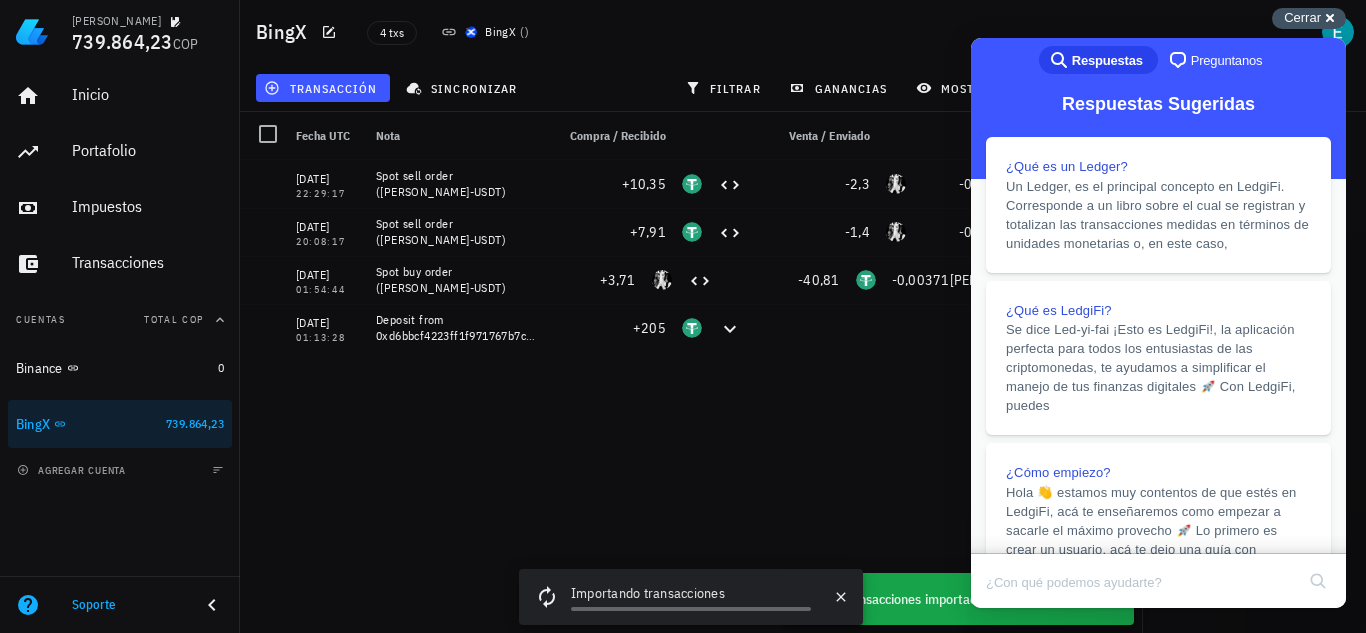 click on "Cerrar" at bounding box center (1302, 17) 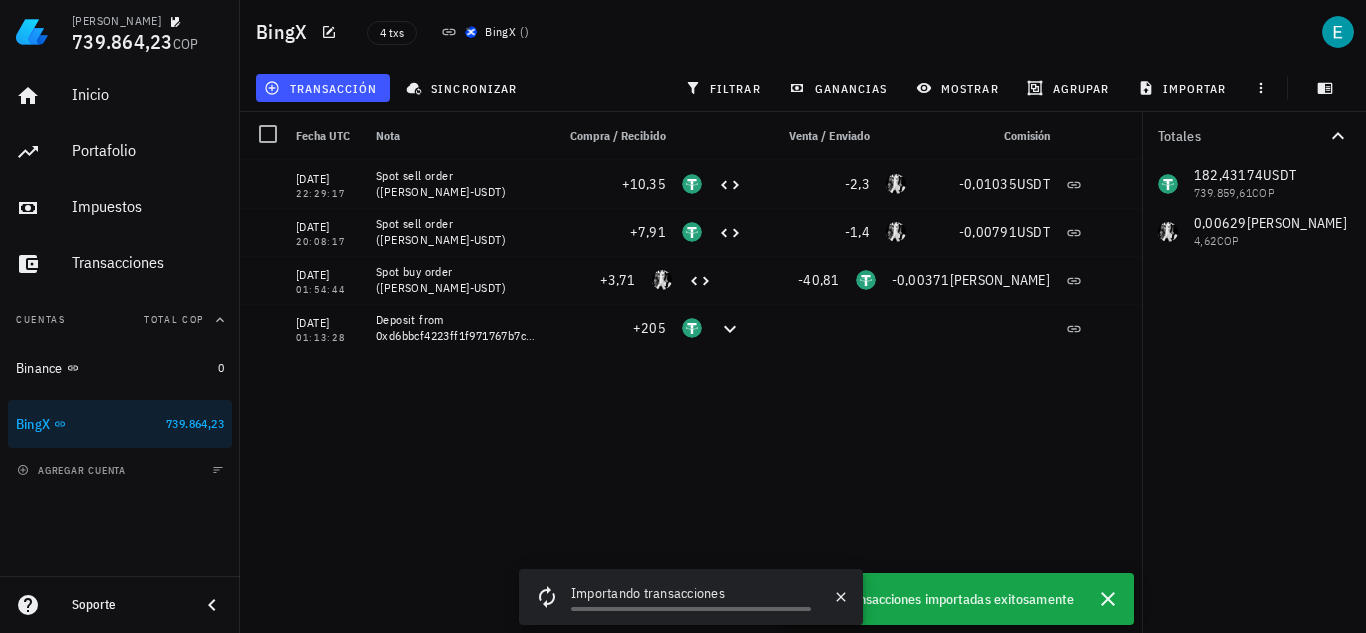 click on "agregar cuenta" at bounding box center (120, 470) 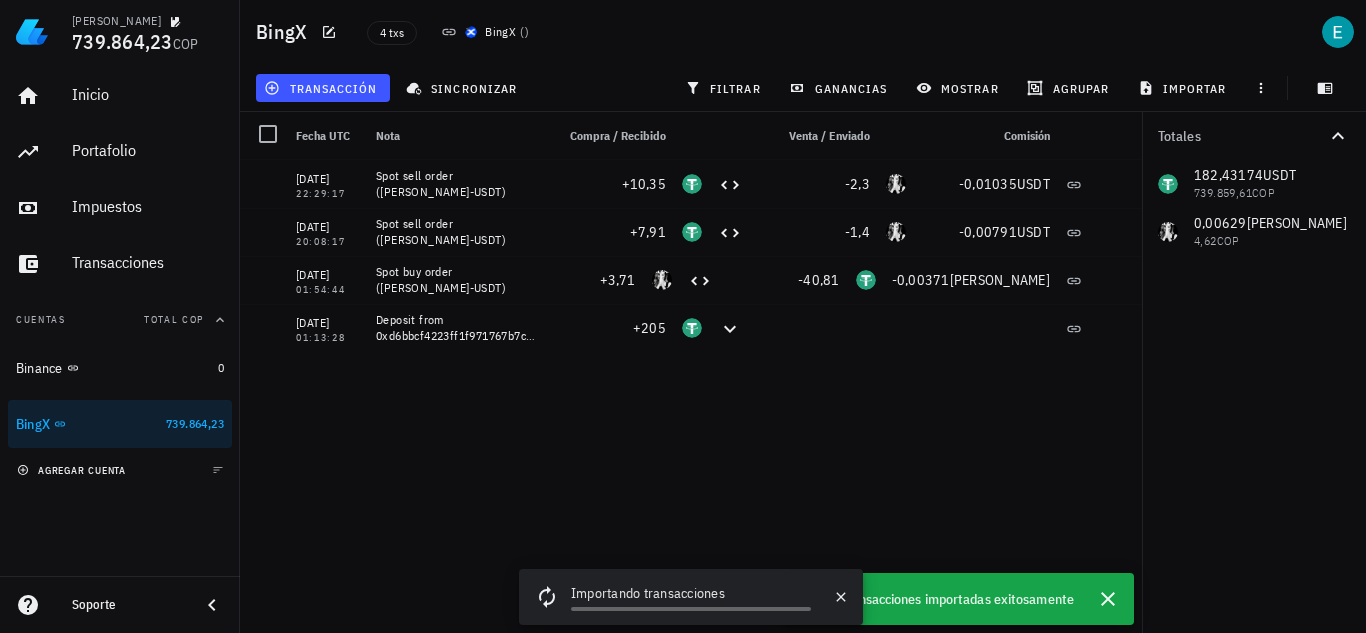 click on "agregar cuenta" at bounding box center (73, 470) 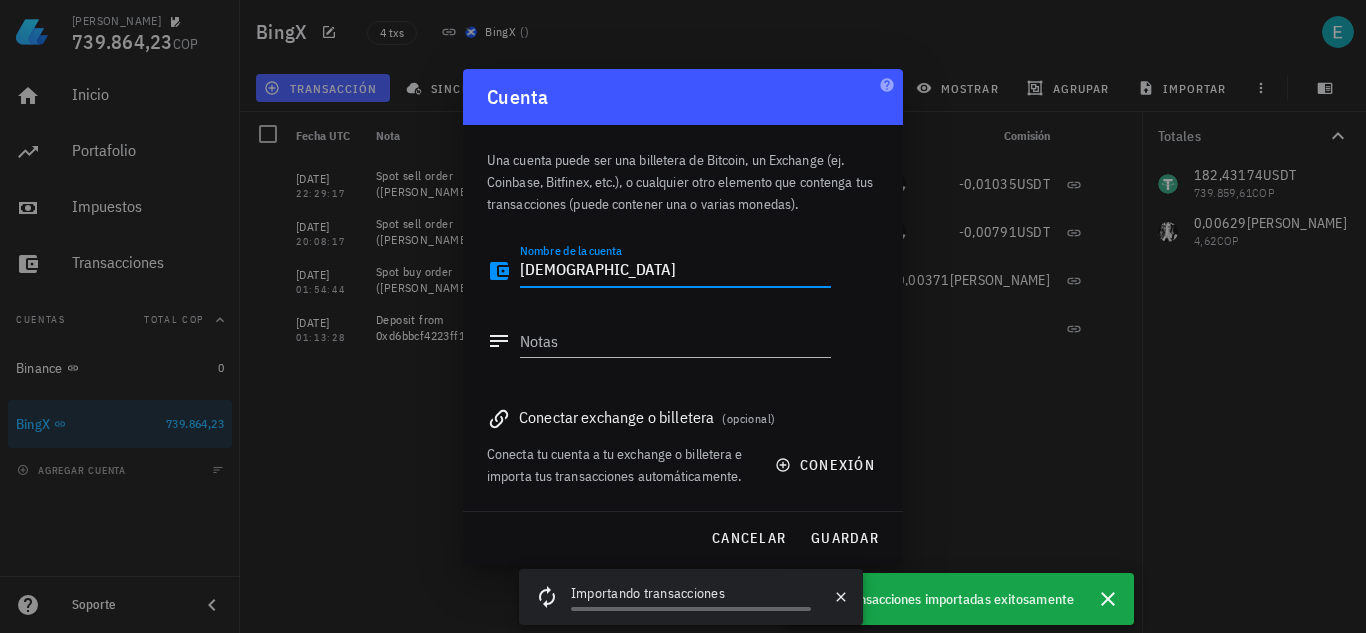 type on "[DEMOGRAPHIC_DATA]" 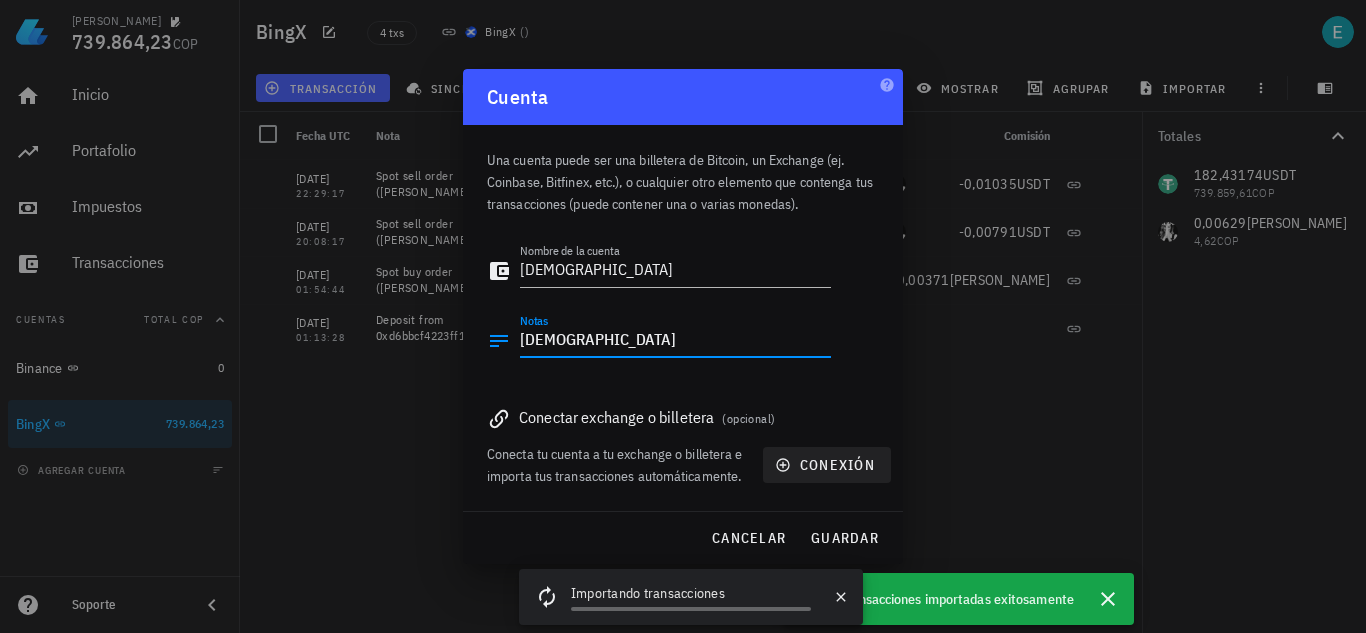 type on "[DEMOGRAPHIC_DATA]" 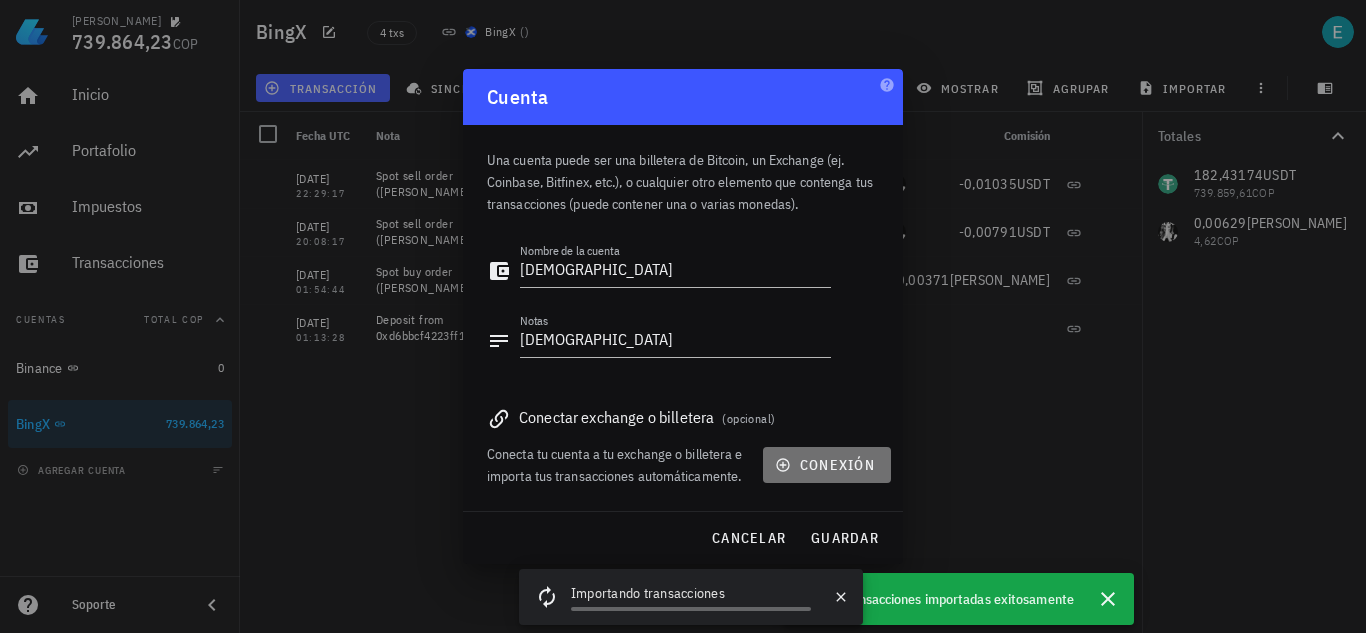 click on "conexión" at bounding box center (827, 465) 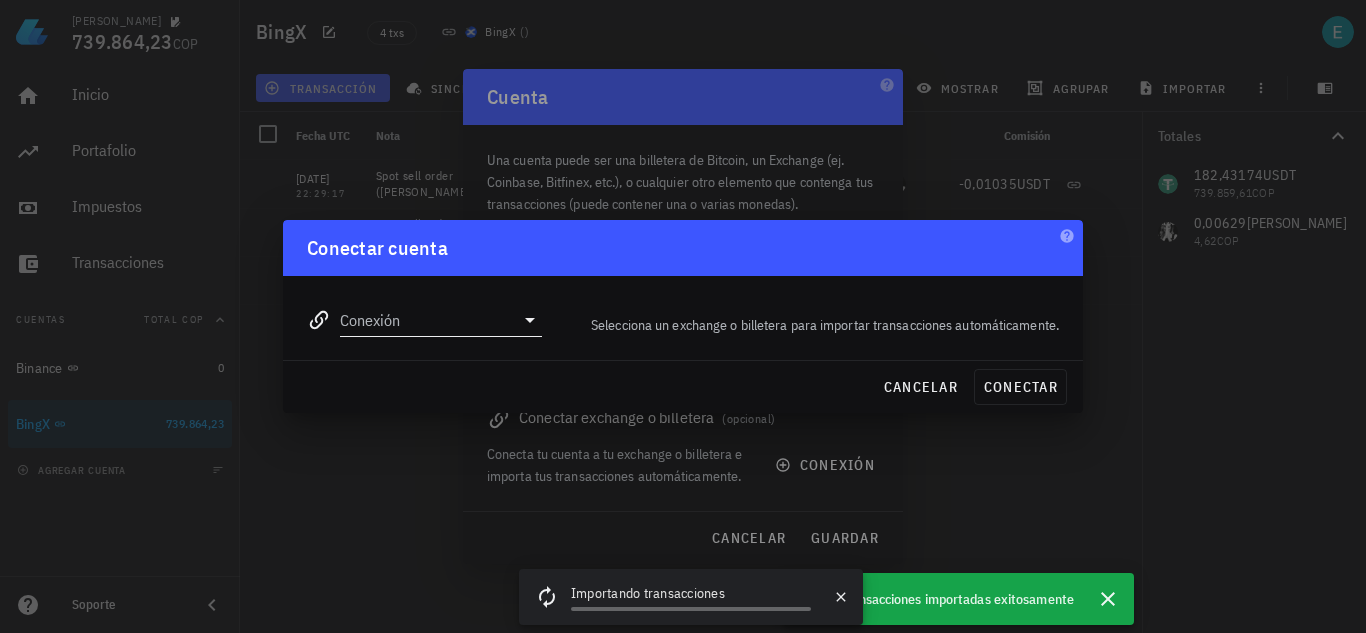 click on "Conexión" at bounding box center (427, 320) 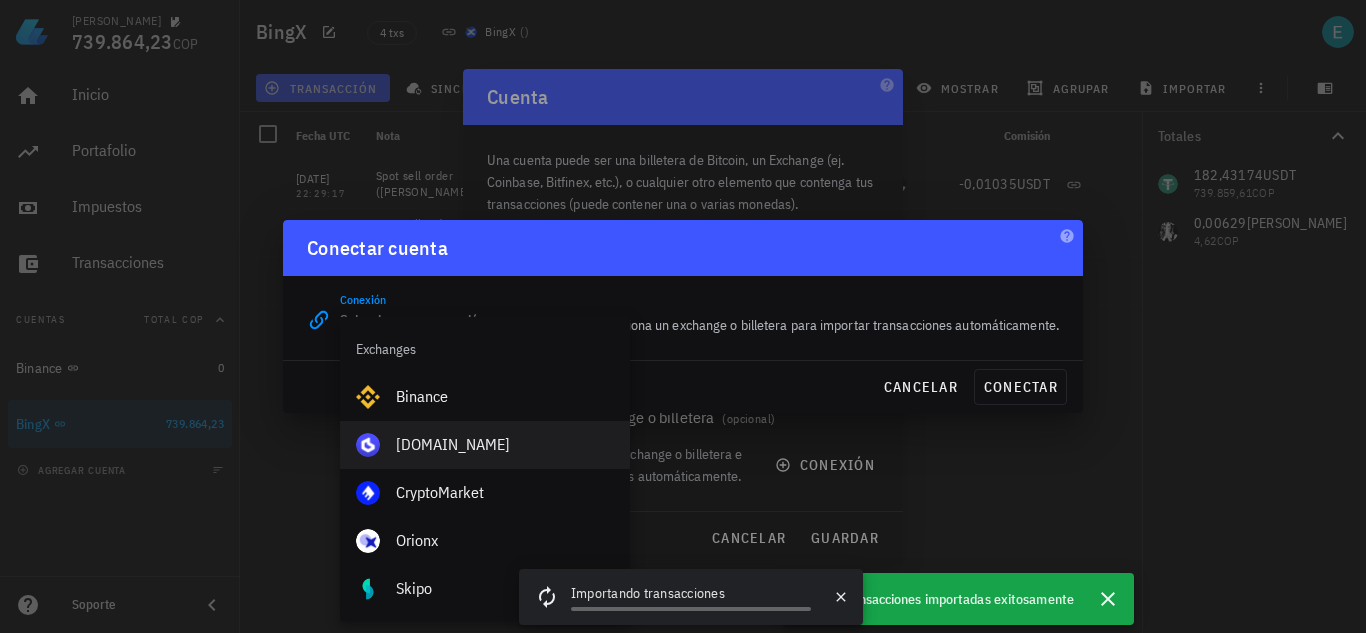 click on "[DOMAIN_NAME]" at bounding box center [505, 444] 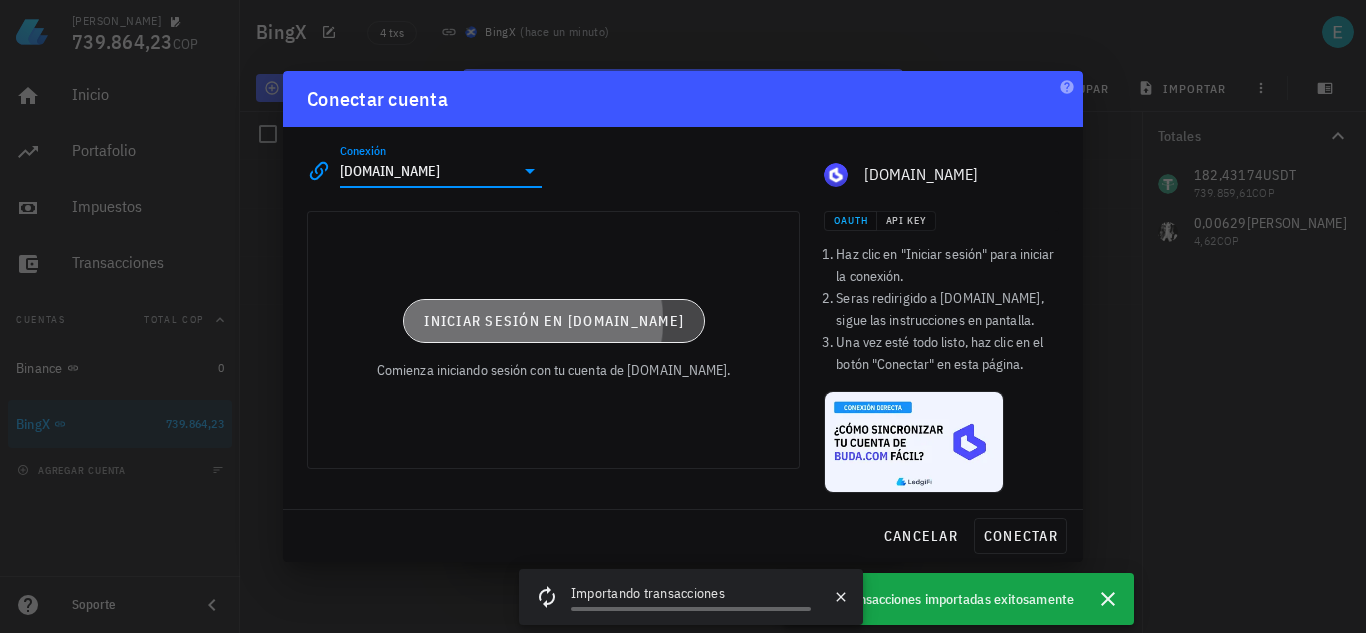click on "Iniciar sesión en [DOMAIN_NAME]" at bounding box center [553, 321] 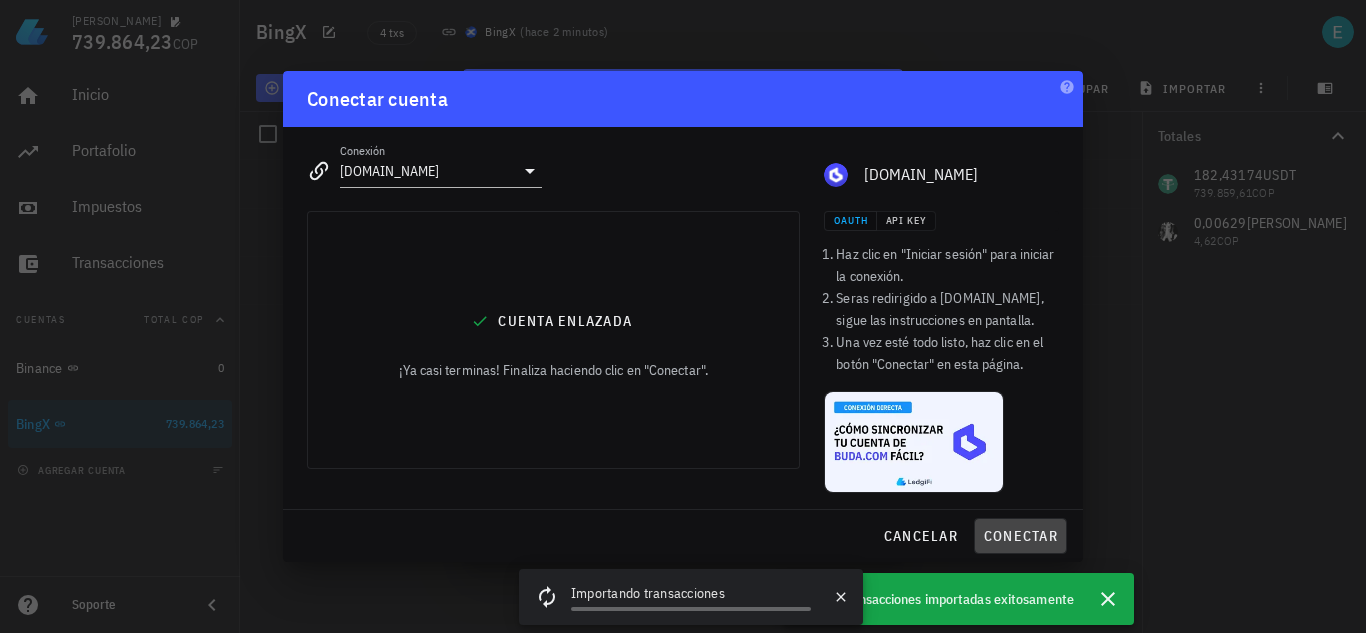 click on "conectar" at bounding box center (1020, 536) 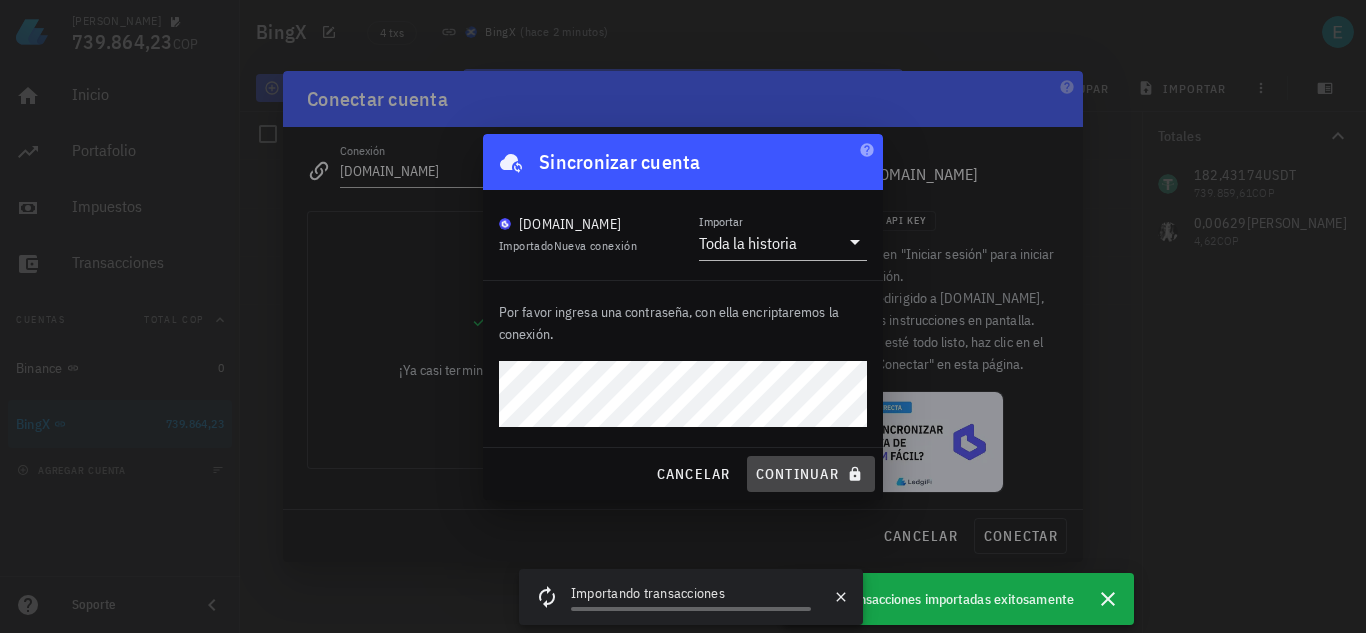 click on "continuar" at bounding box center (811, 474) 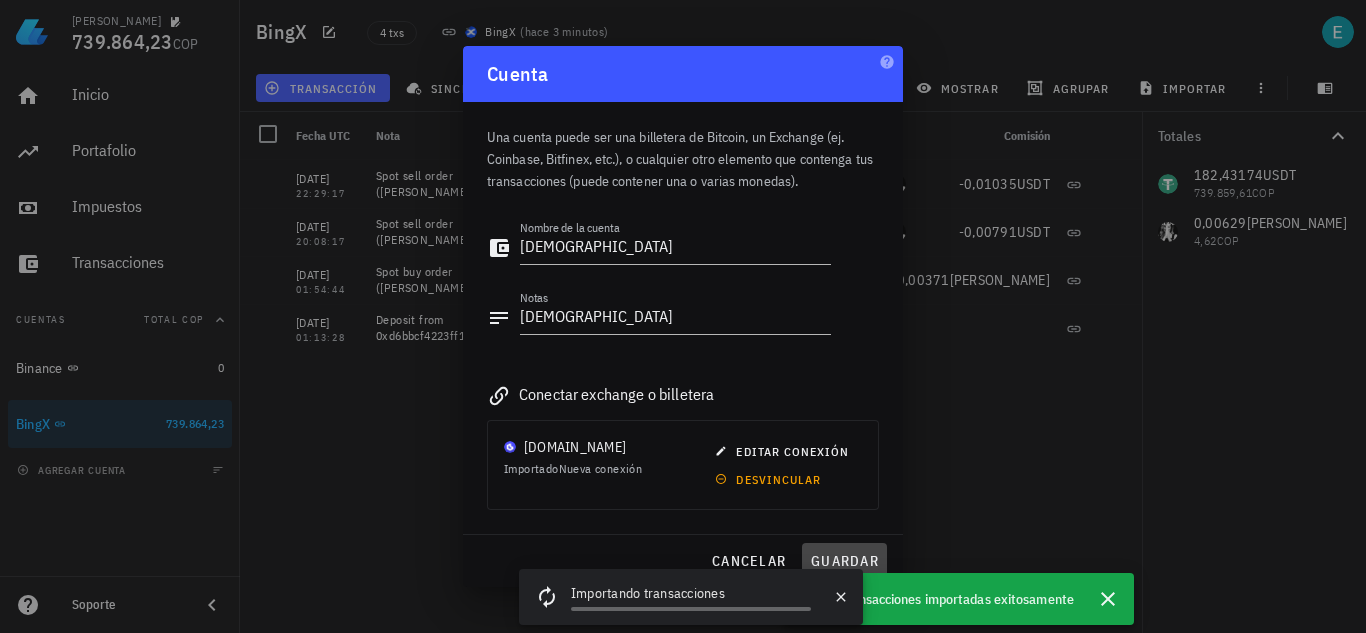 click on "guardar" at bounding box center (844, 561) 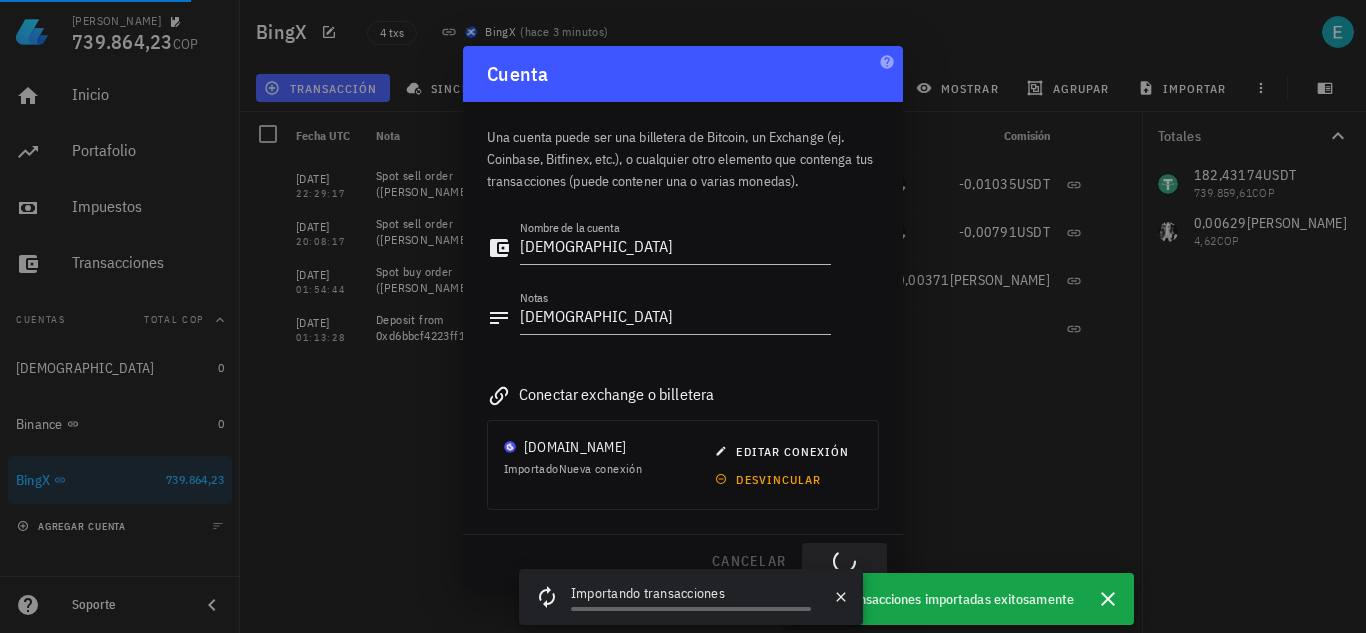 type 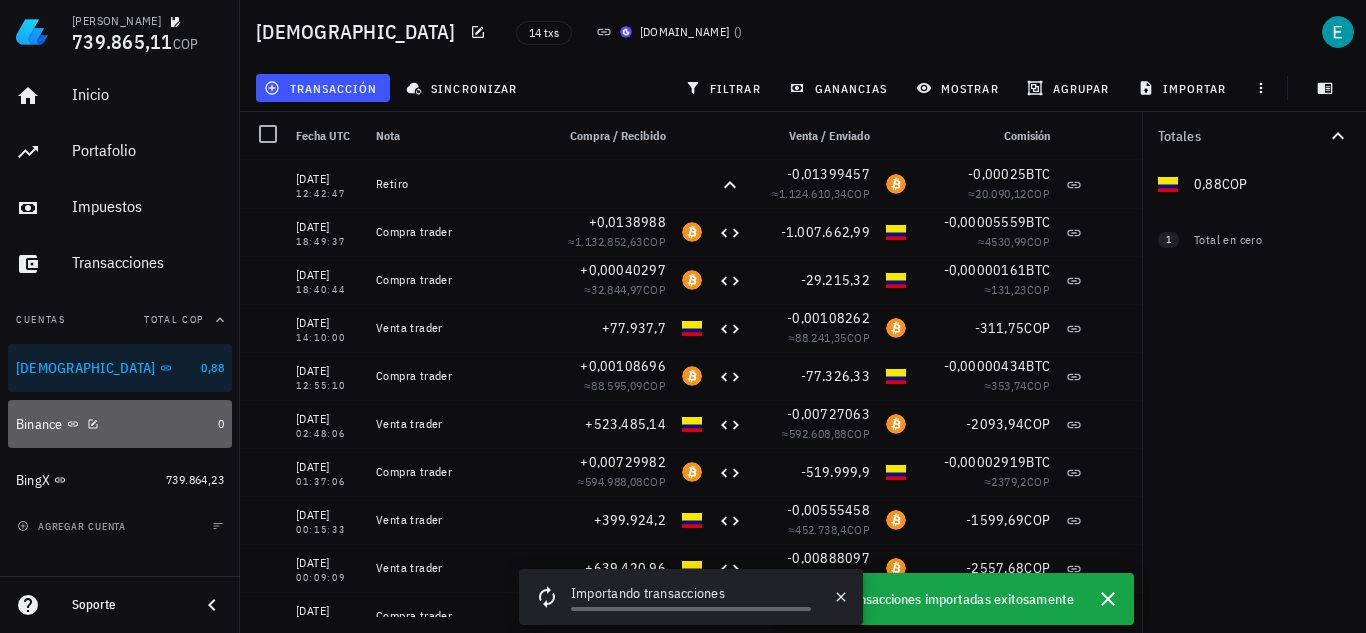 click on "Binance" at bounding box center [113, 424] 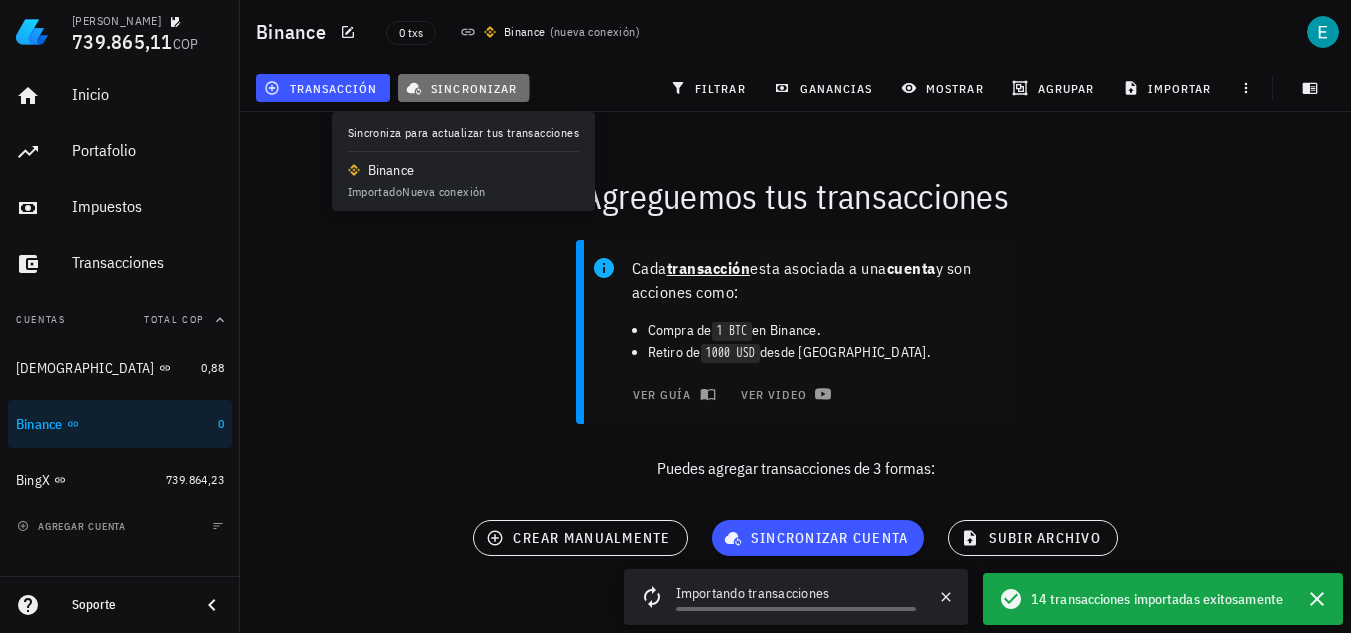 click on "sincronizar" at bounding box center (463, 88) 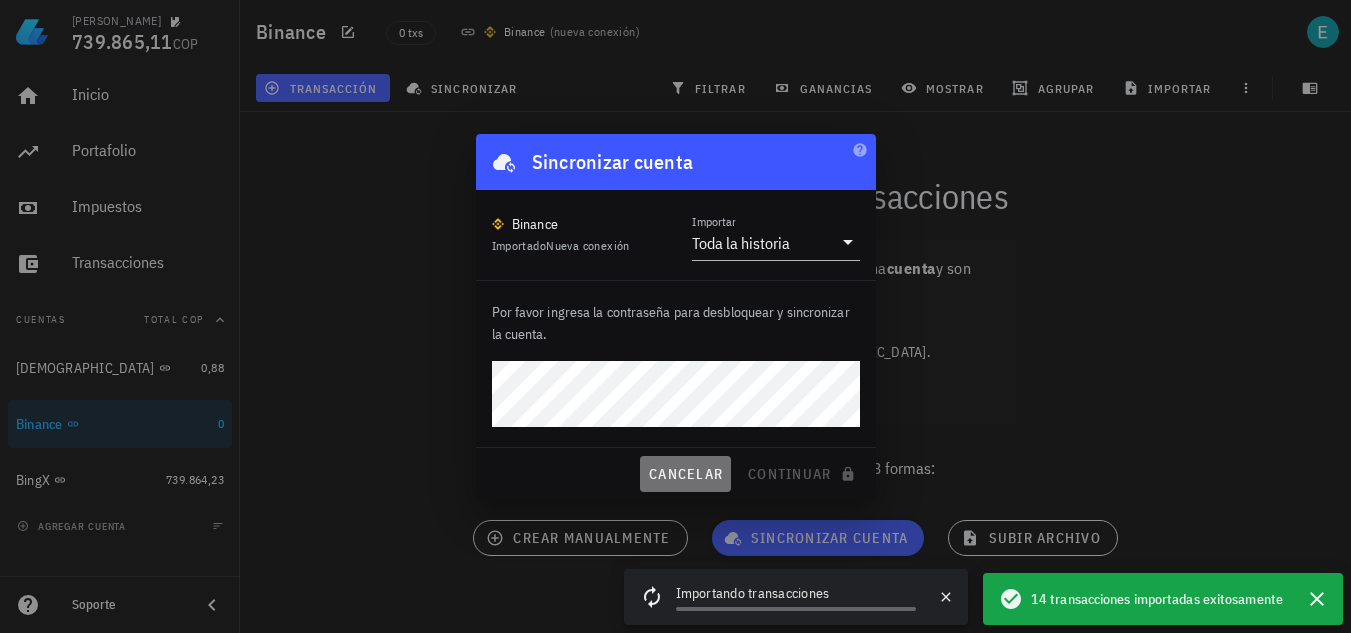 click on "cancelar" at bounding box center (685, 474) 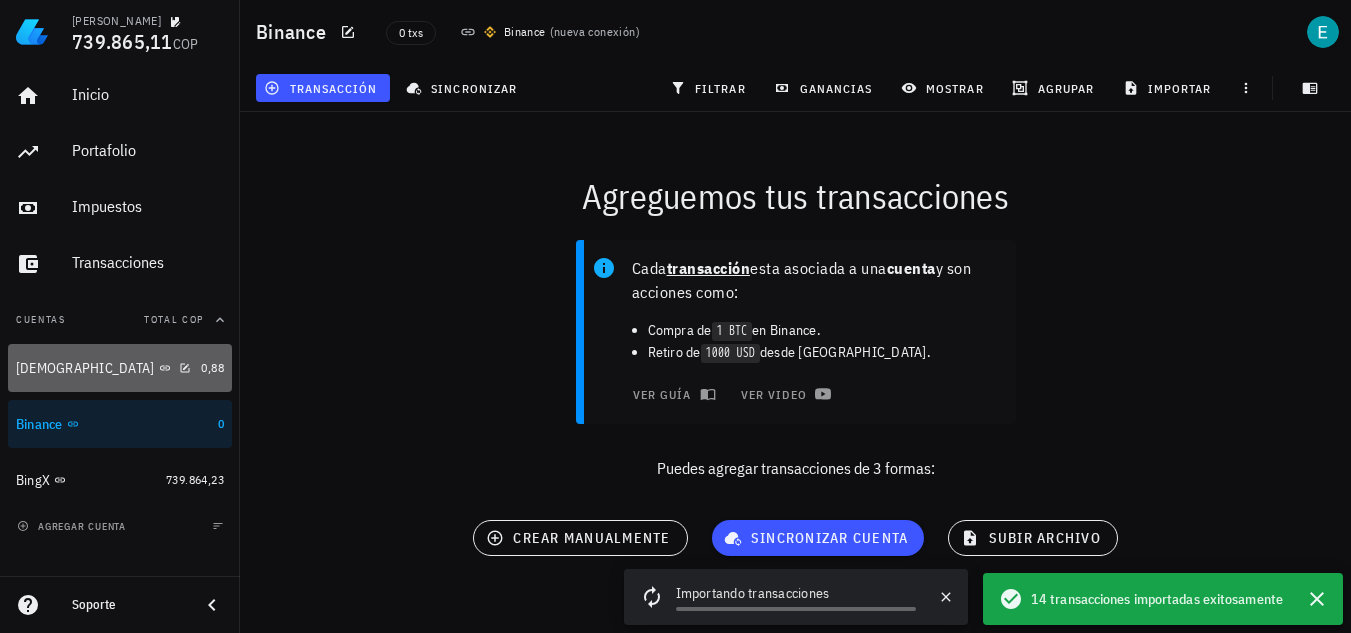 click on "[DEMOGRAPHIC_DATA]" at bounding box center (104, 368) 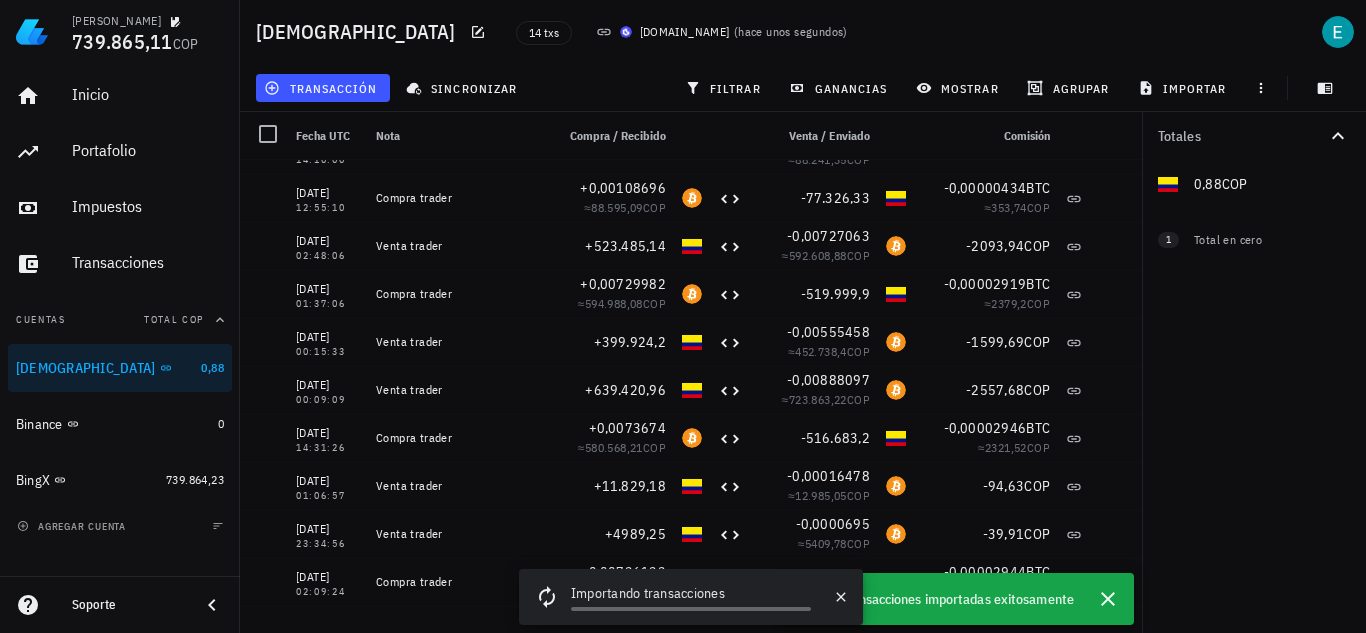 scroll, scrollTop: 215, scrollLeft: 0, axis: vertical 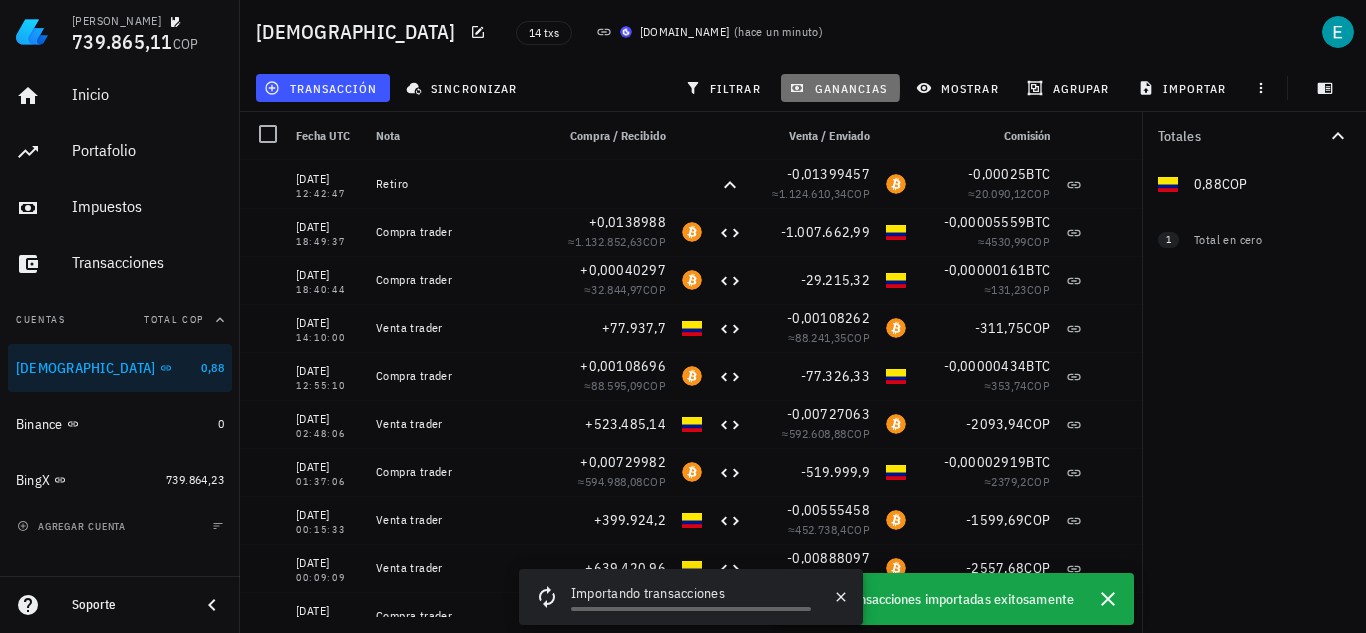 click on "ganancias" at bounding box center [840, 88] 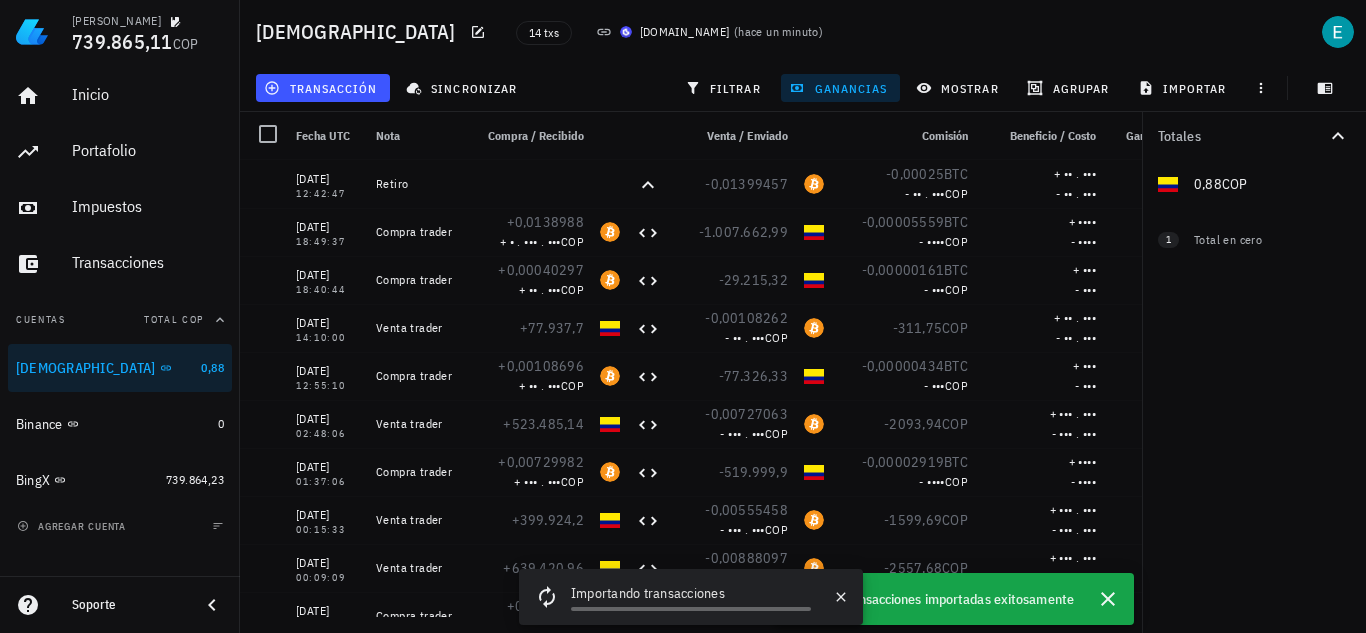 click on "Totales
0,88  COP       0  BTC   0  COP
1
Total en cero" at bounding box center (1254, 372) 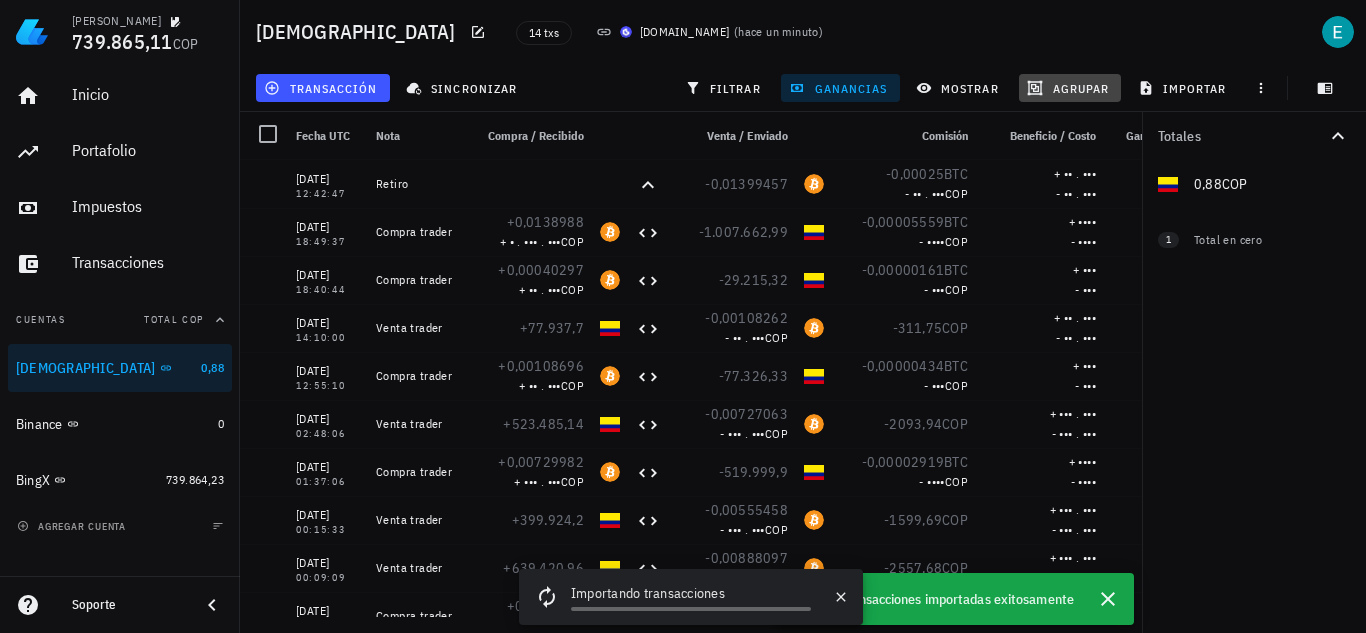 click on "agrupar" at bounding box center (1070, 88) 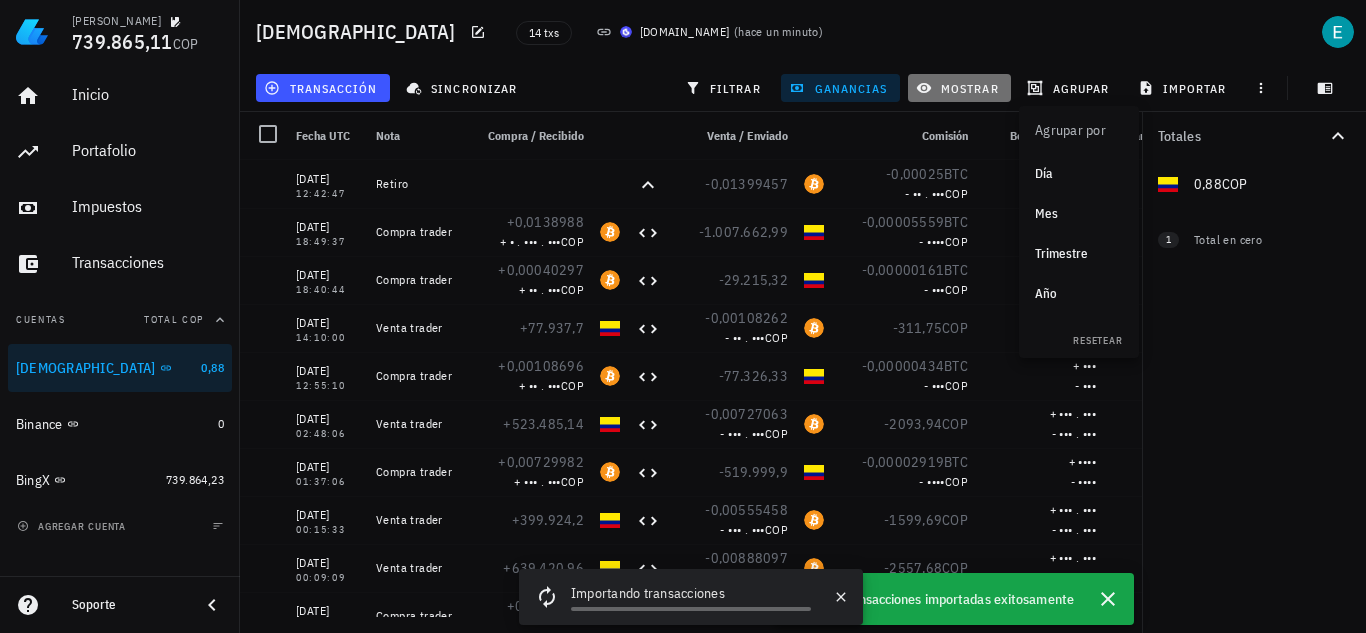 click on "mostrar" at bounding box center [959, 88] 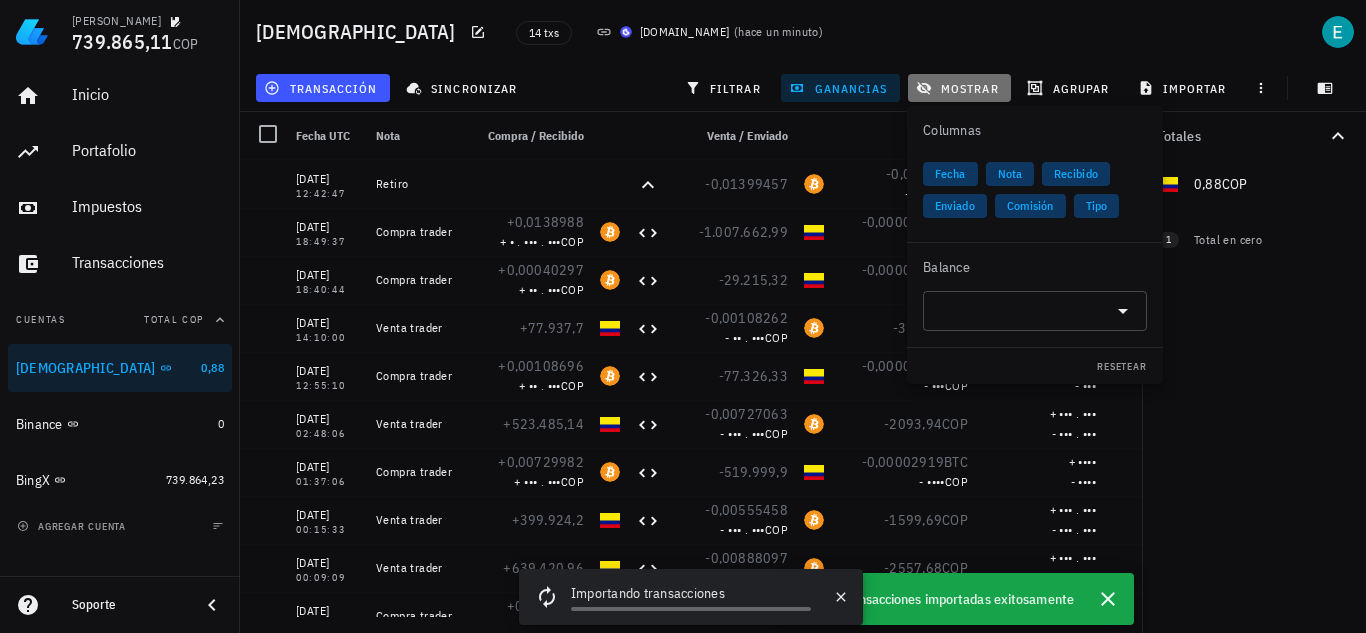 click on "mostrar" at bounding box center [959, 88] 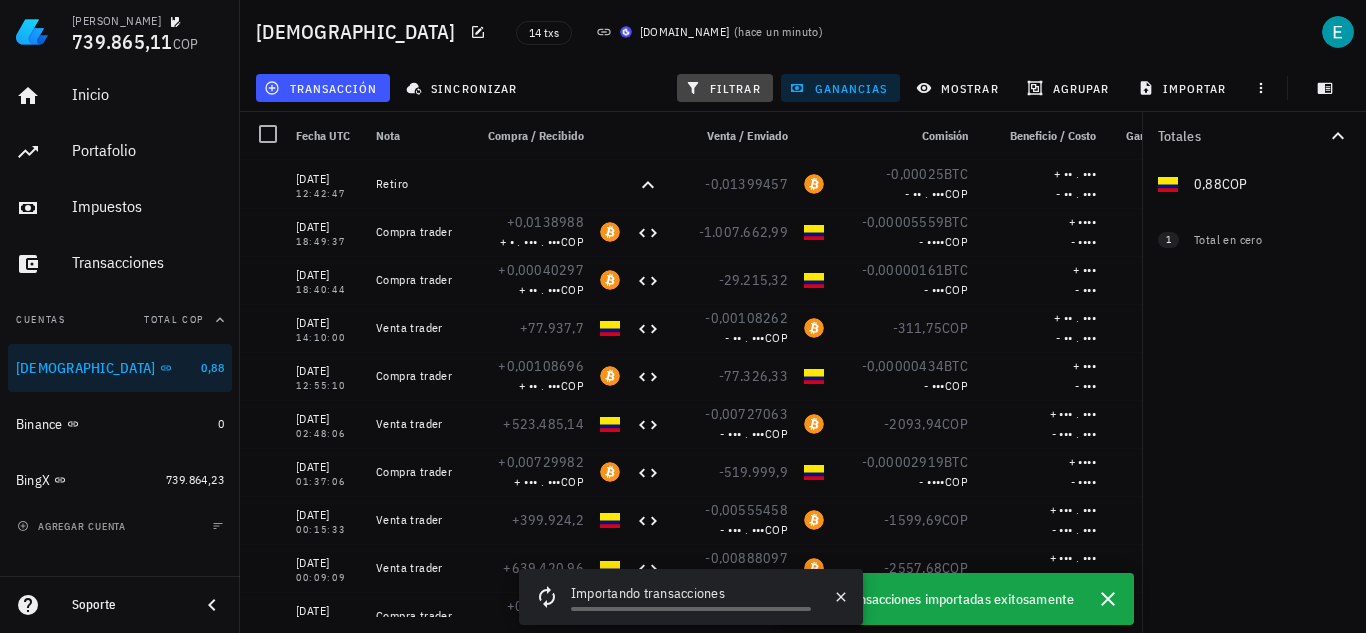 click on "filtrar" at bounding box center (725, 88) 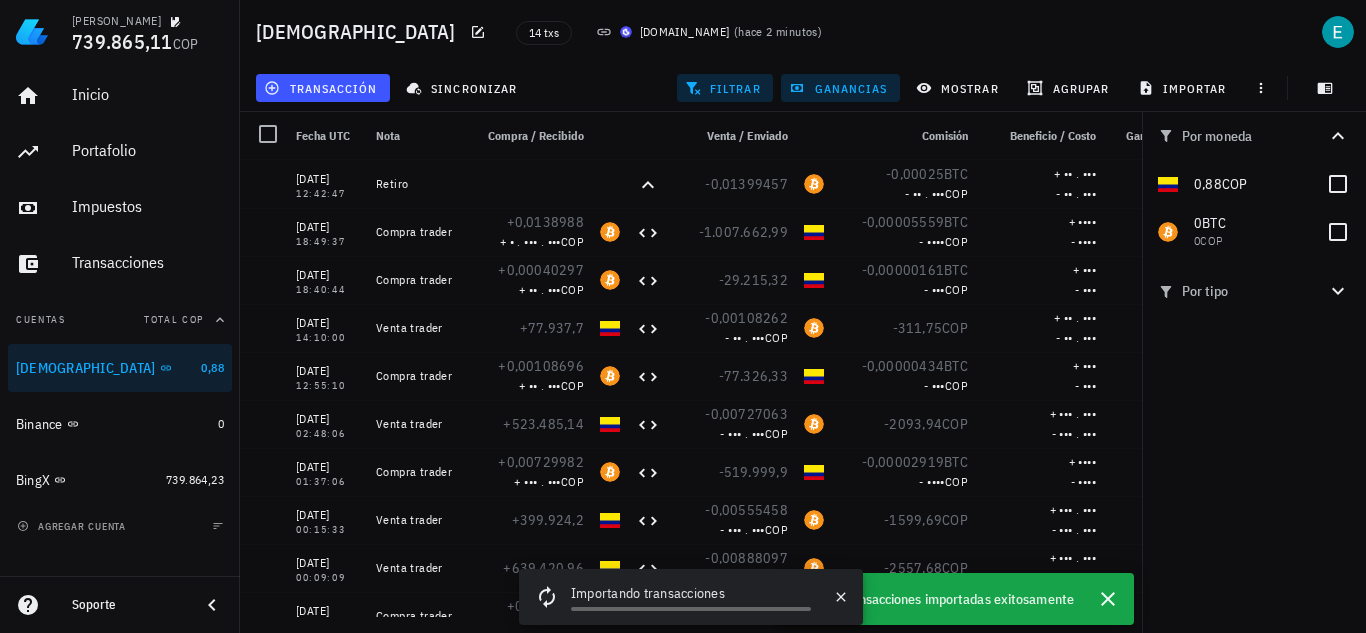 click on "transacción
sincronizar
filtrar
ganancias
mostrar
[GEOGRAPHIC_DATA]
importar" at bounding box center [803, 88] 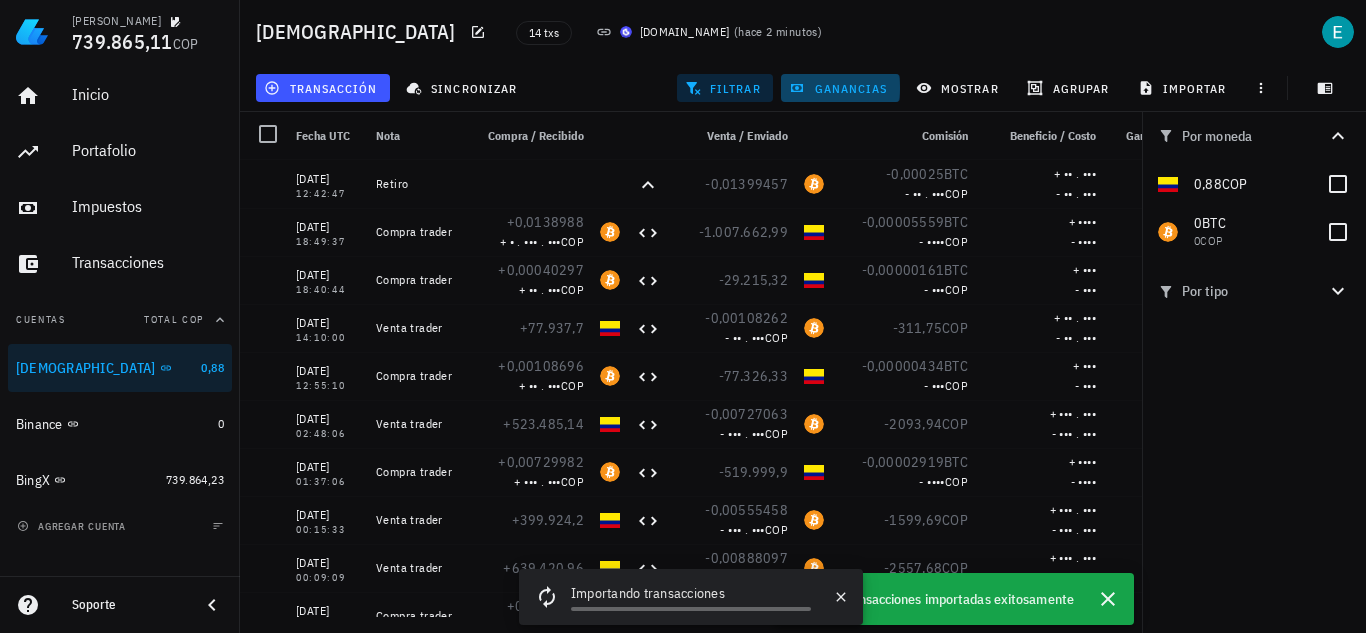 click on "ganancias" at bounding box center (840, 88) 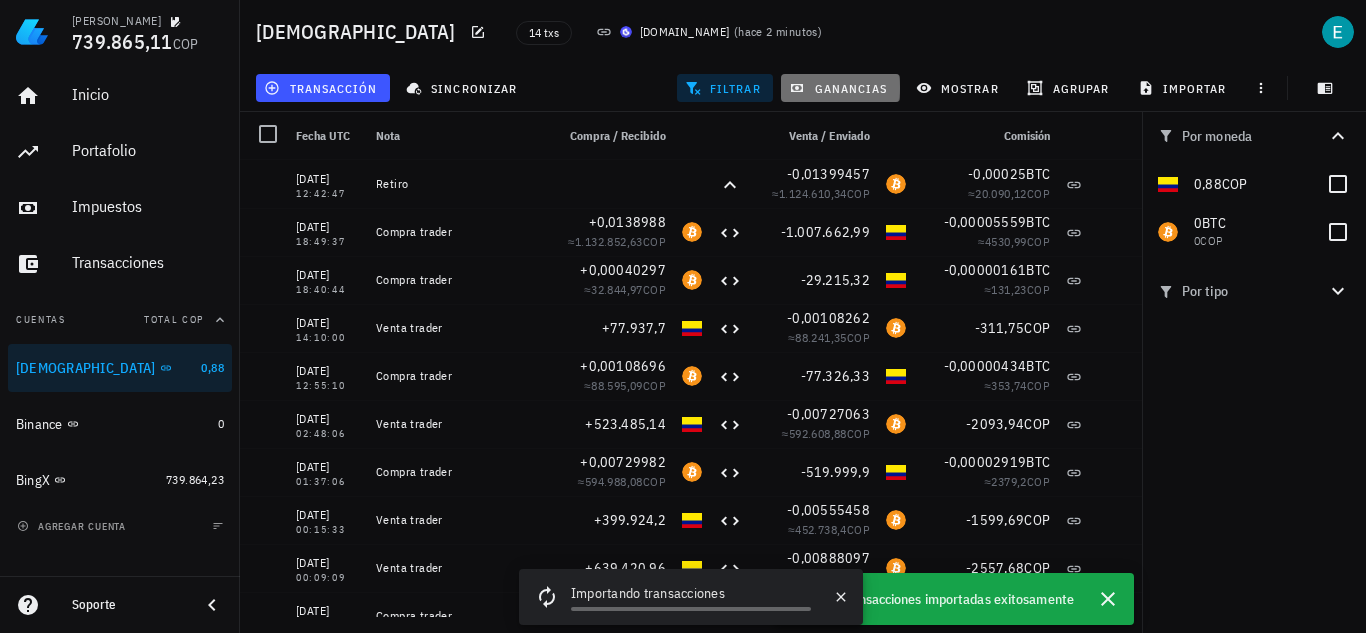click on "ganancias" at bounding box center [840, 88] 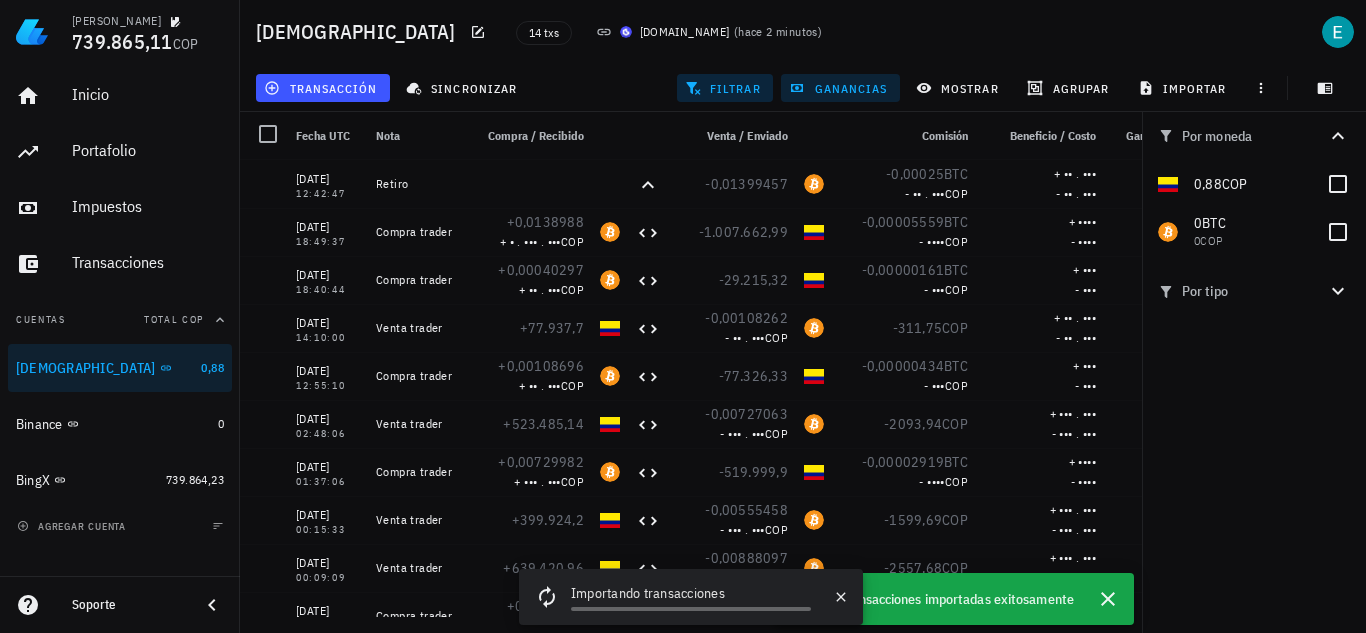 click on "ganancias" at bounding box center [840, 88] 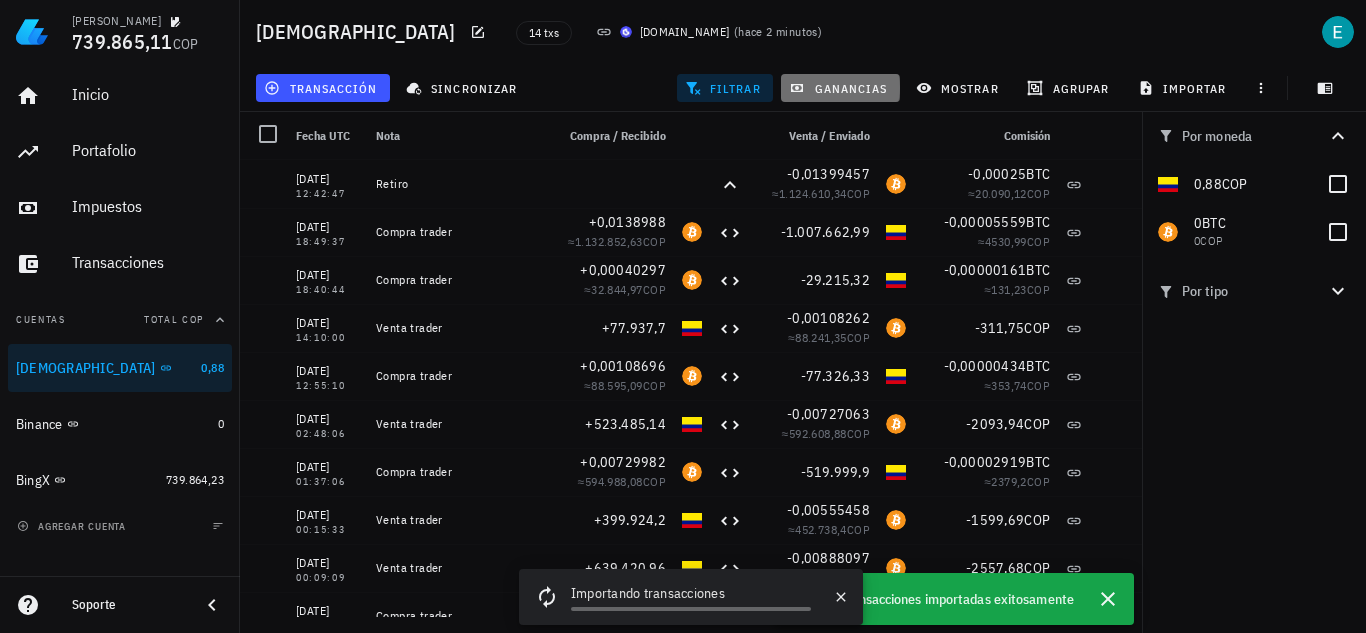 click on "ganancias" at bounding box center [840, 88] 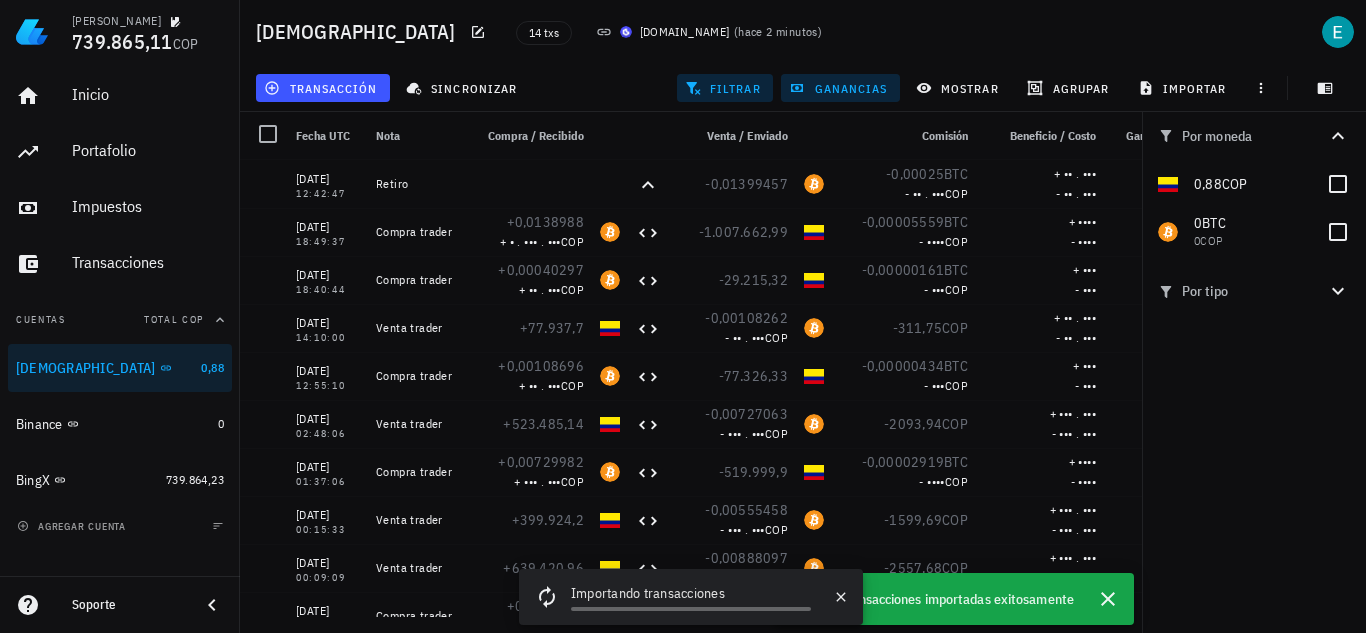 scroll, scrollTop: 0, scrollLeft: 210, axis: horizontal 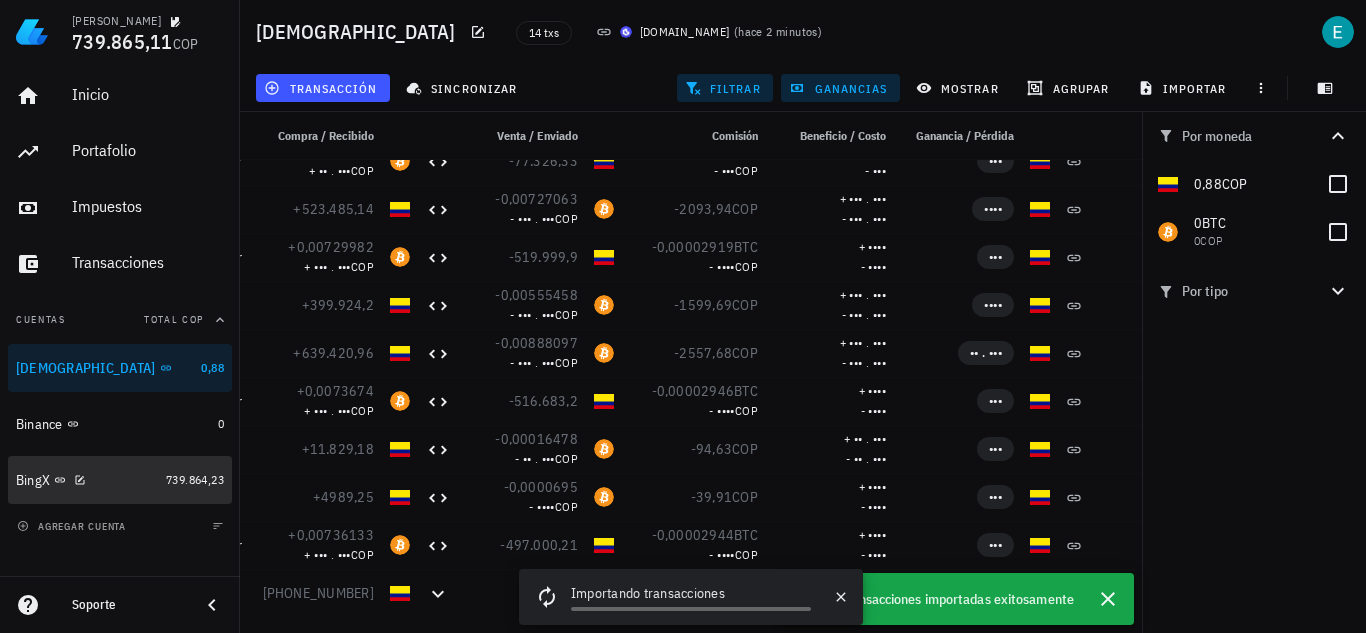 click on "BingX" at bounding box center [87, 480] 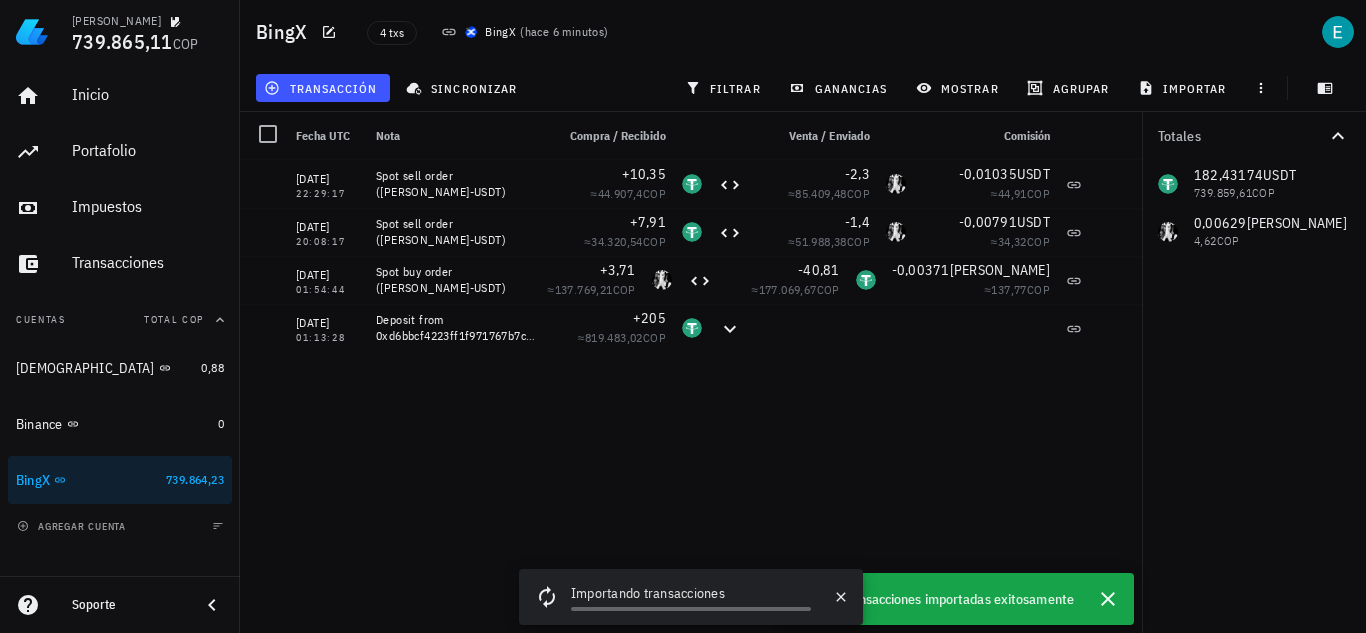 click on "182,43174  USDT   739.859,61  COP     0,00629  [PERSON_NAME]   4,62  COP" at bounding box center [1254, 208] 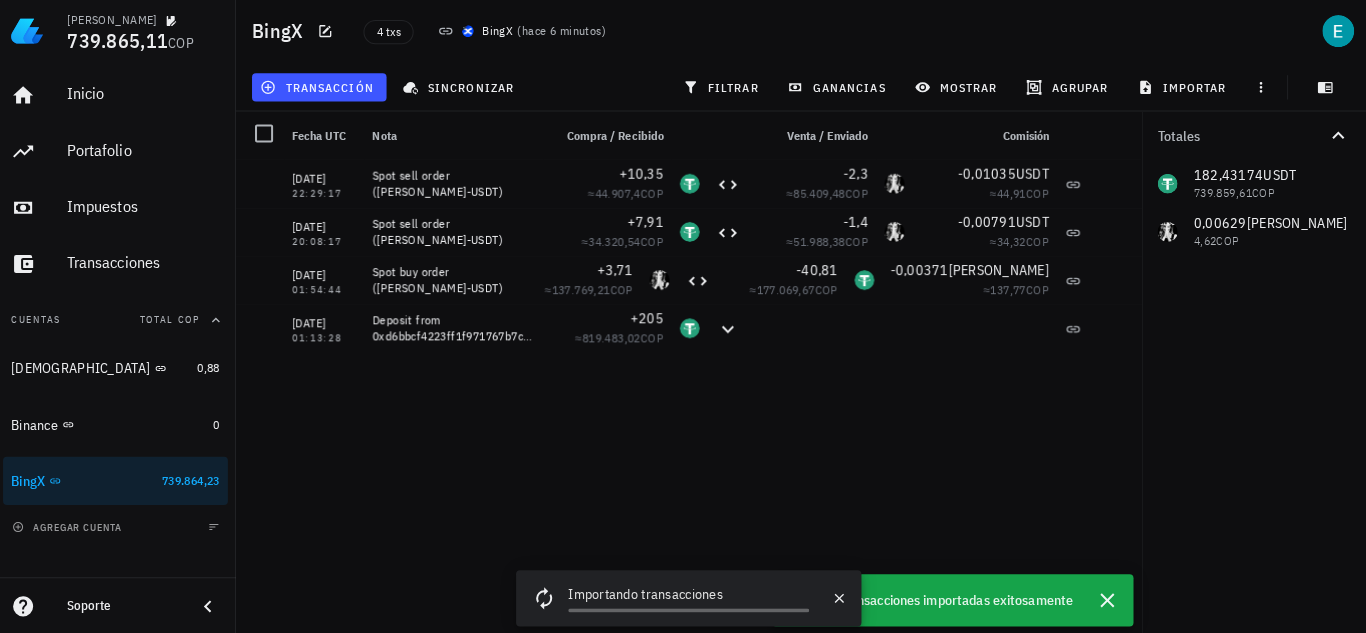scroll, scrollTop: 0, scrollLeft: 0, axis: both 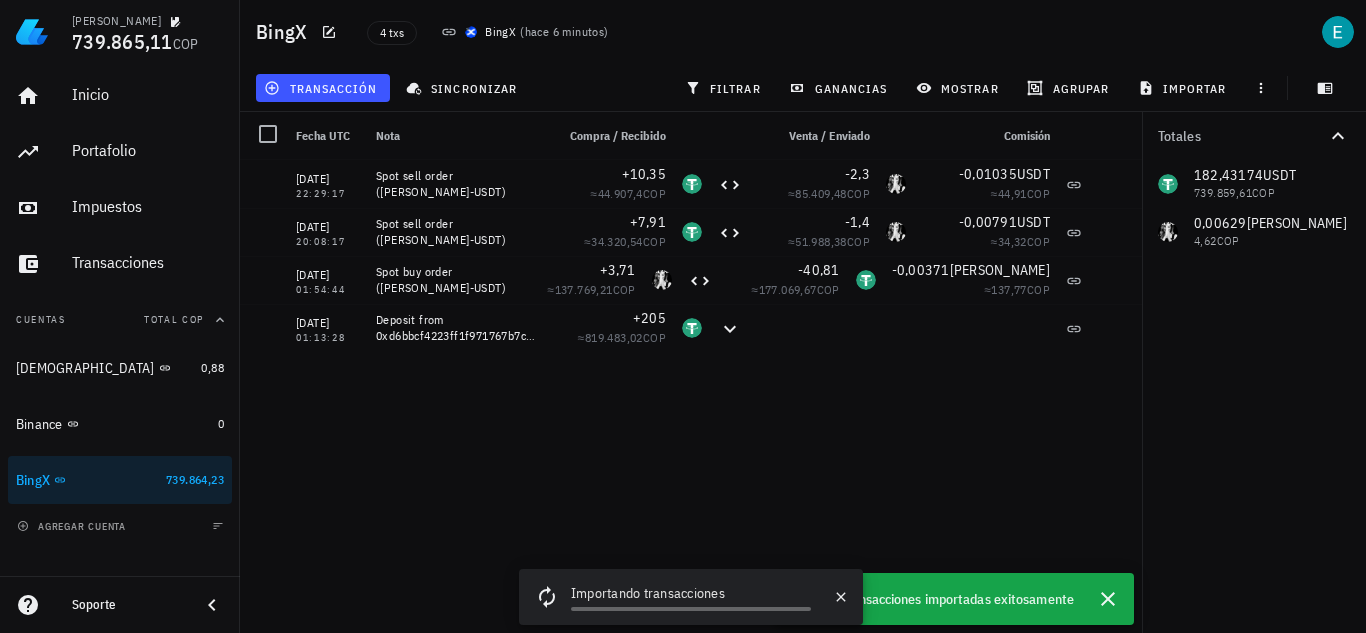 click on "Totales
182,43174  USDT   739.859,61  COP     0,00629  [PERSON_NAME]   4,62  COP" at bounding box center (1254, 372) 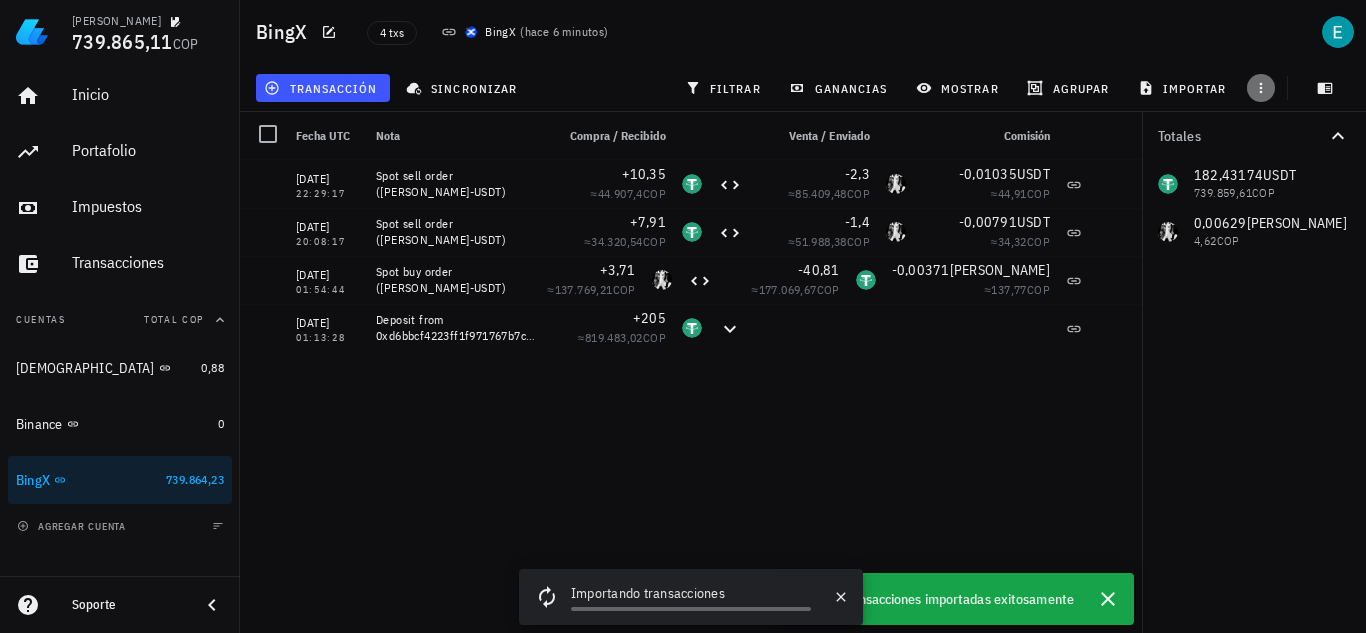 click 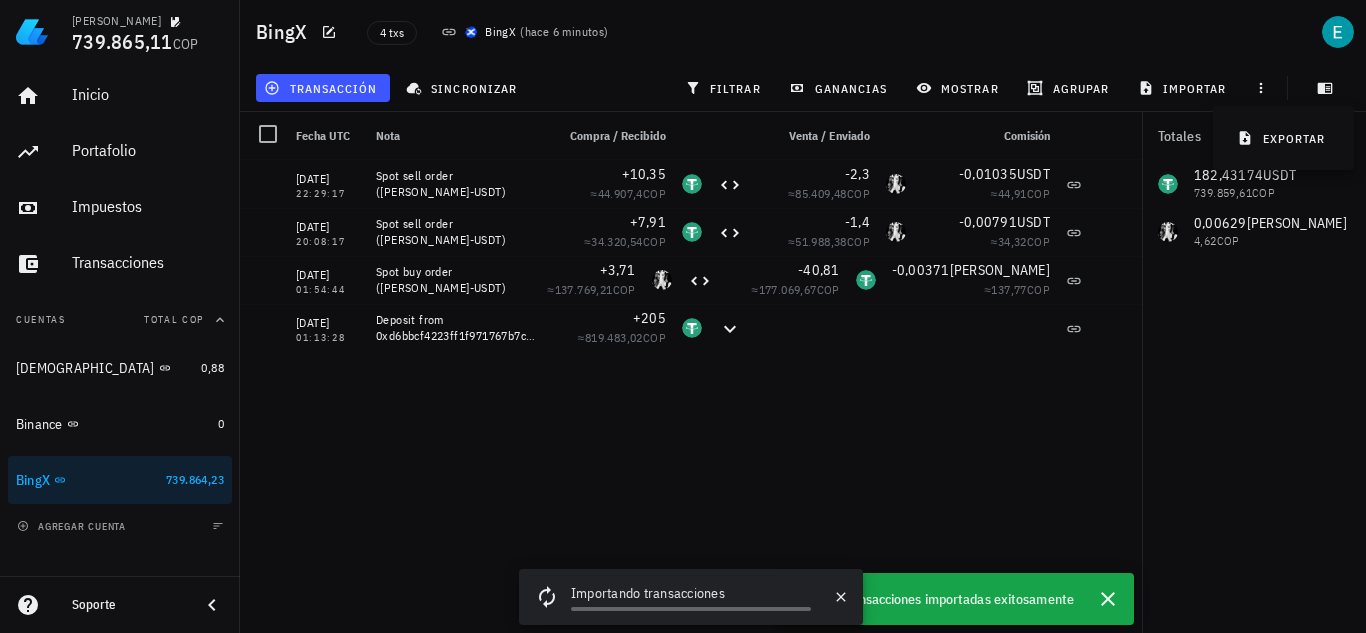 click on "BingX
4 txs
BingX   ( hace 6 minutos )" at bounding box center [803, 32] 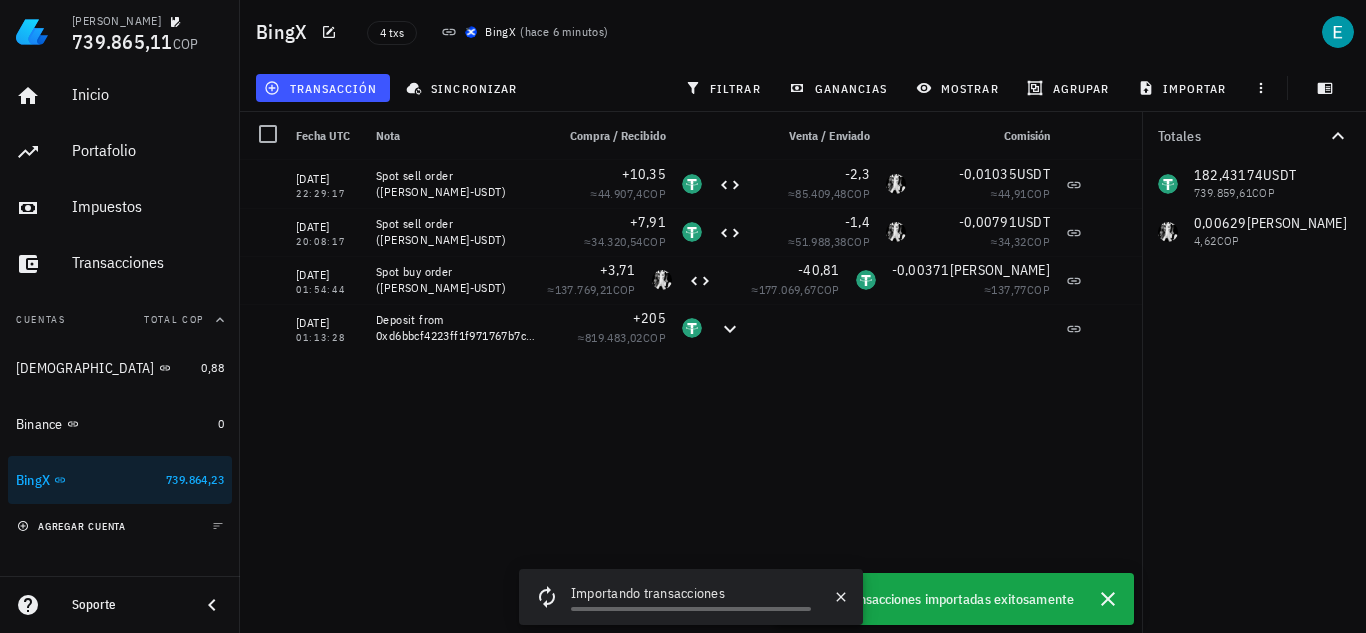 click on "agregar cuenta" at bounding box center (73, 526) 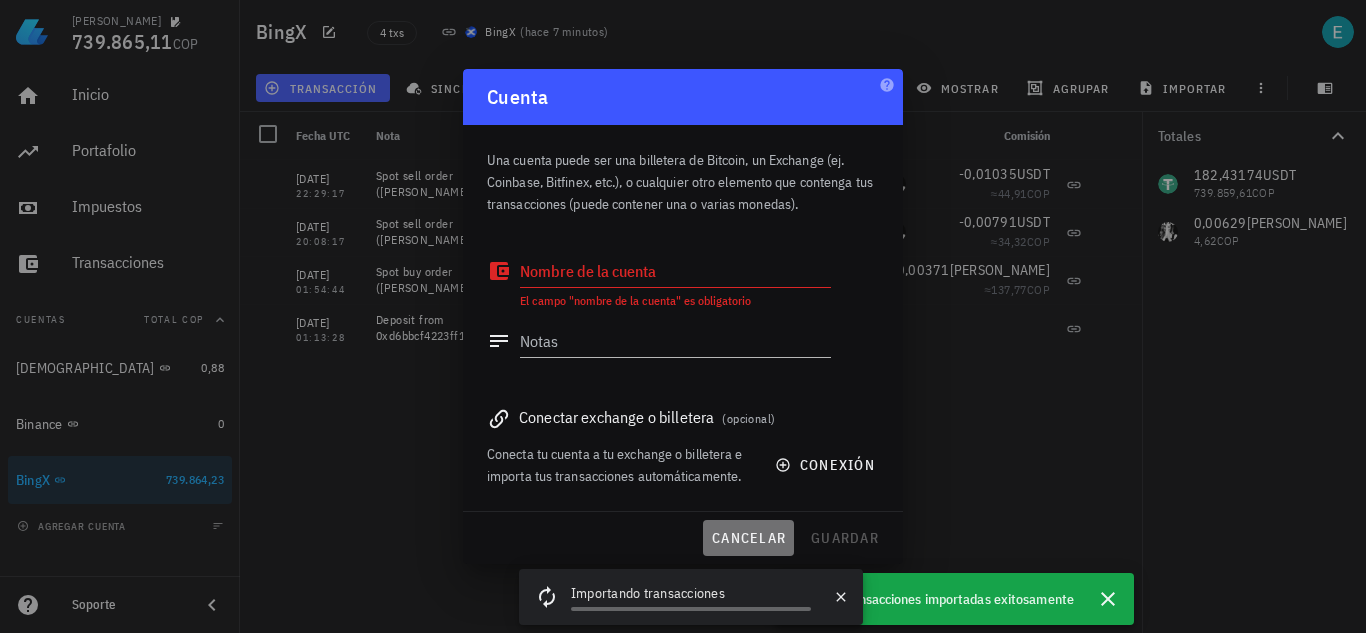 click on "cancelar" at bounding box center [748, 538] 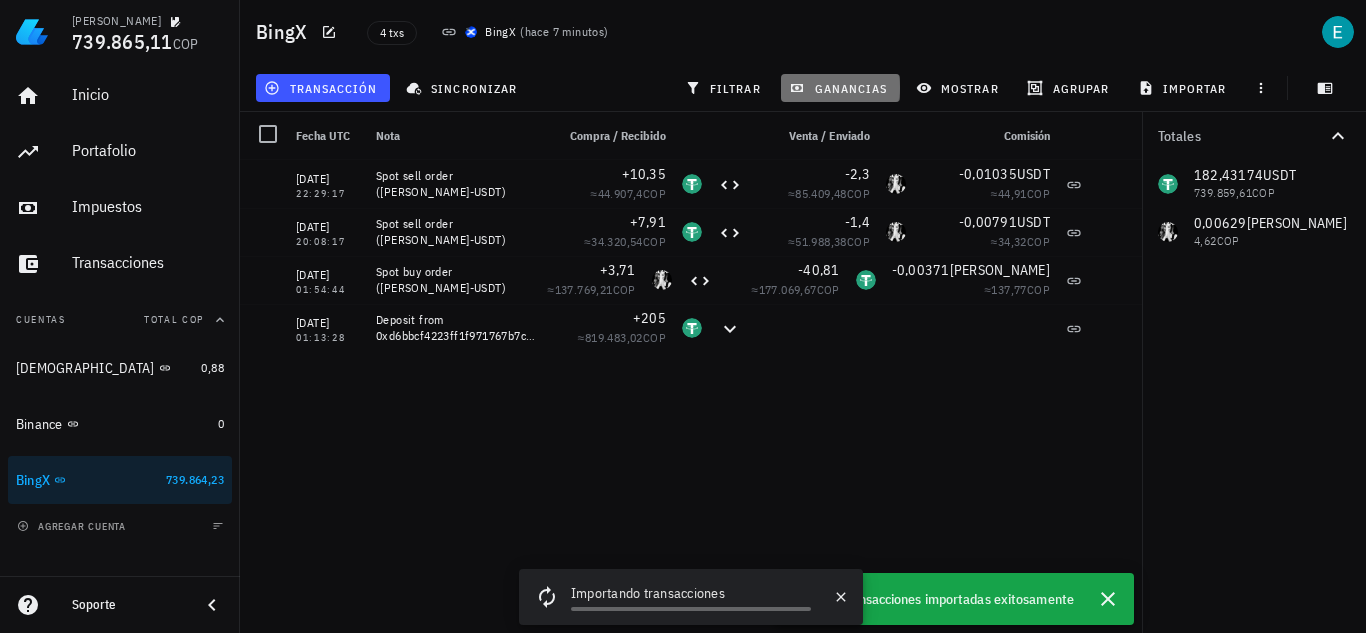 click on "ganancias" at bounding box center (840, 88) 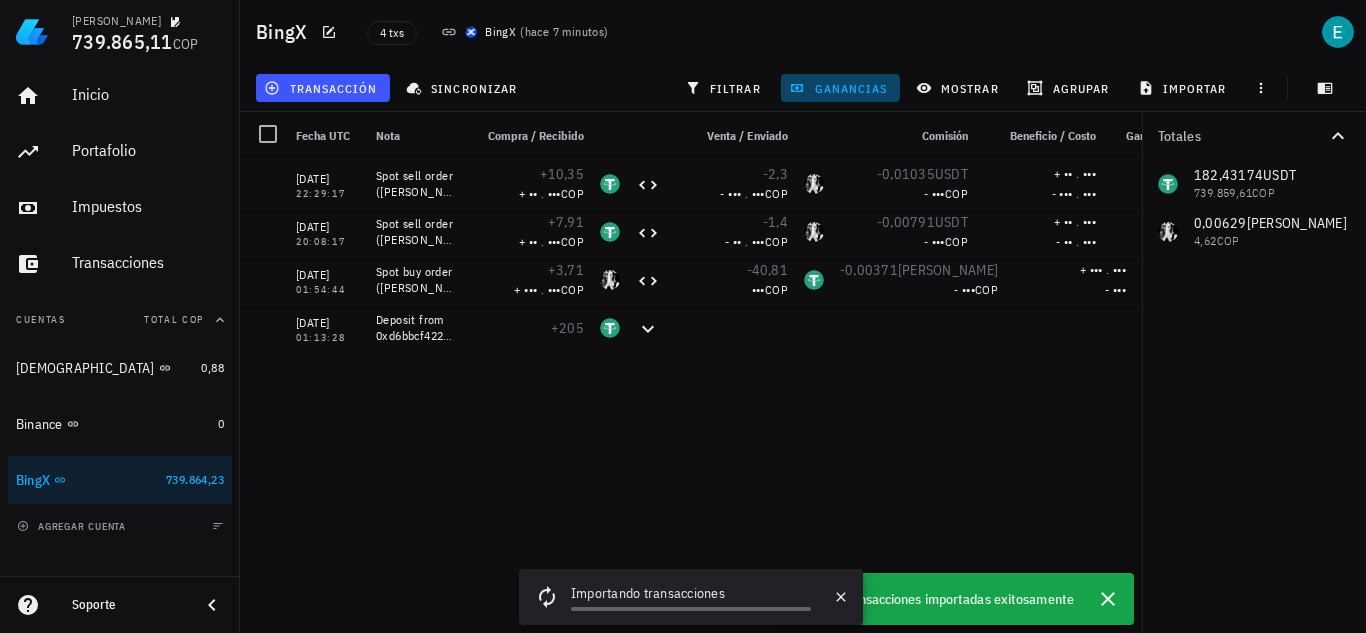click on "ganancias" at bounding box center (840, 88) 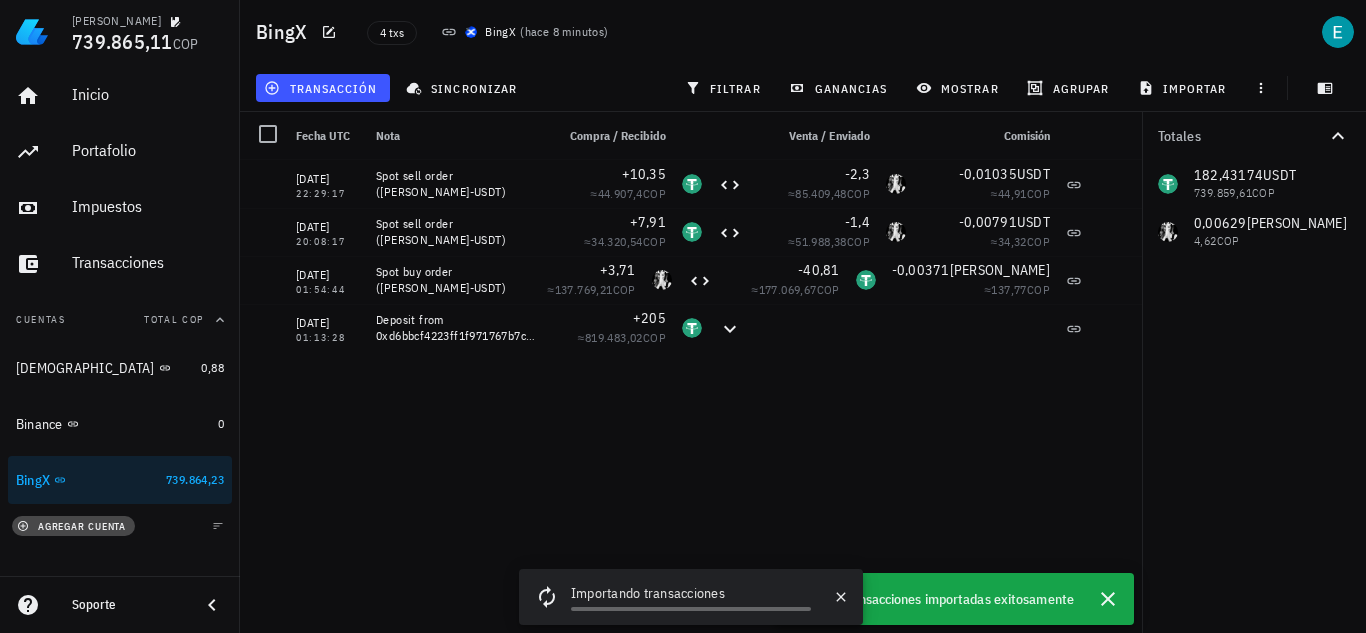 click on "agregar cuenta" at bounding box center (73, 526) 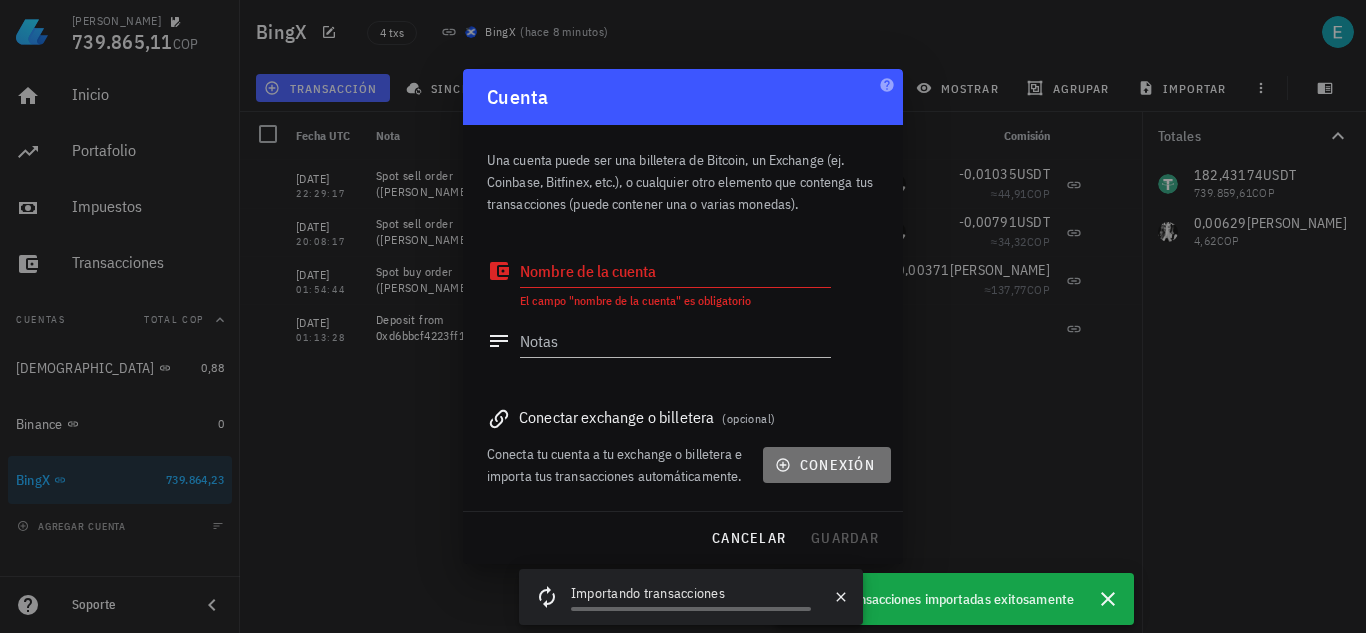 click on "conexión" at bounding box center [827, 465] 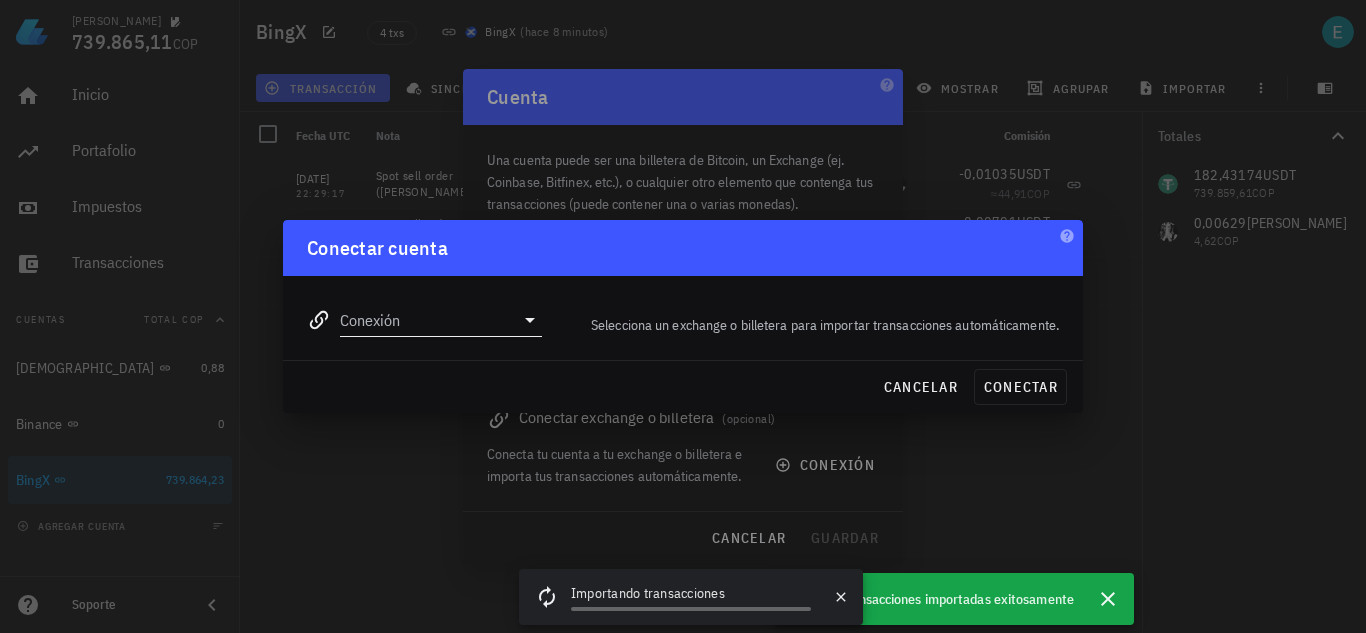 click on "Conexión" at bounding box center (427, 320) 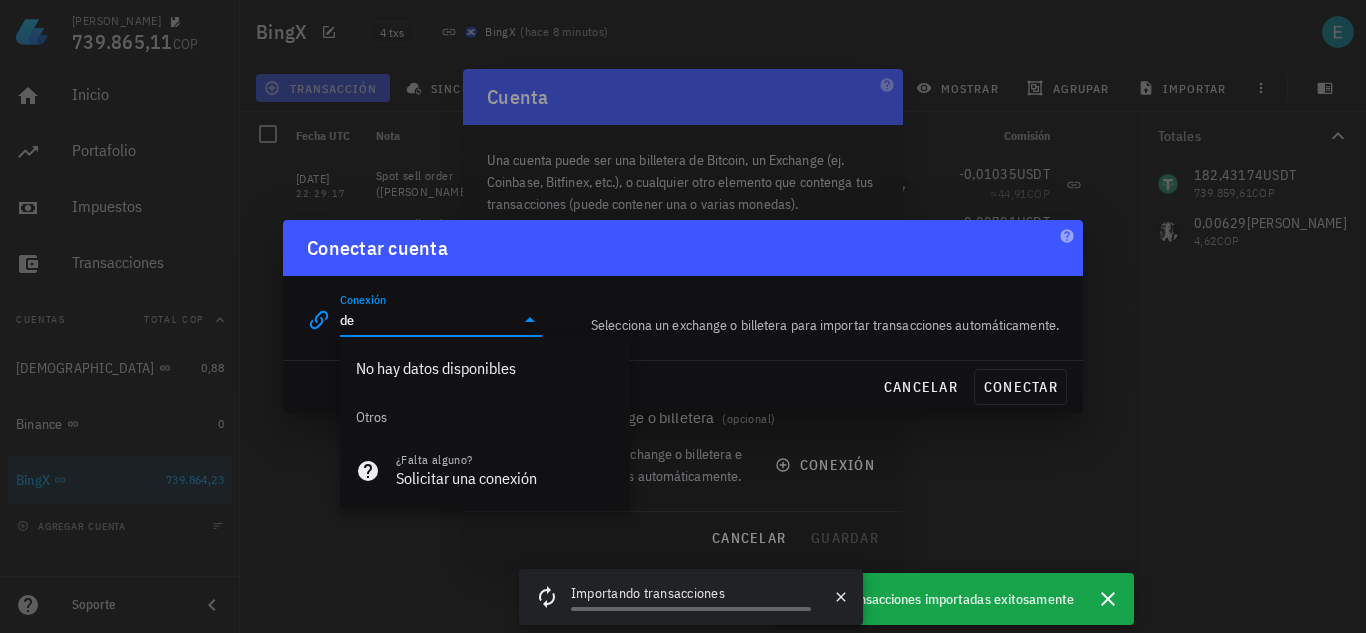 type on "d" 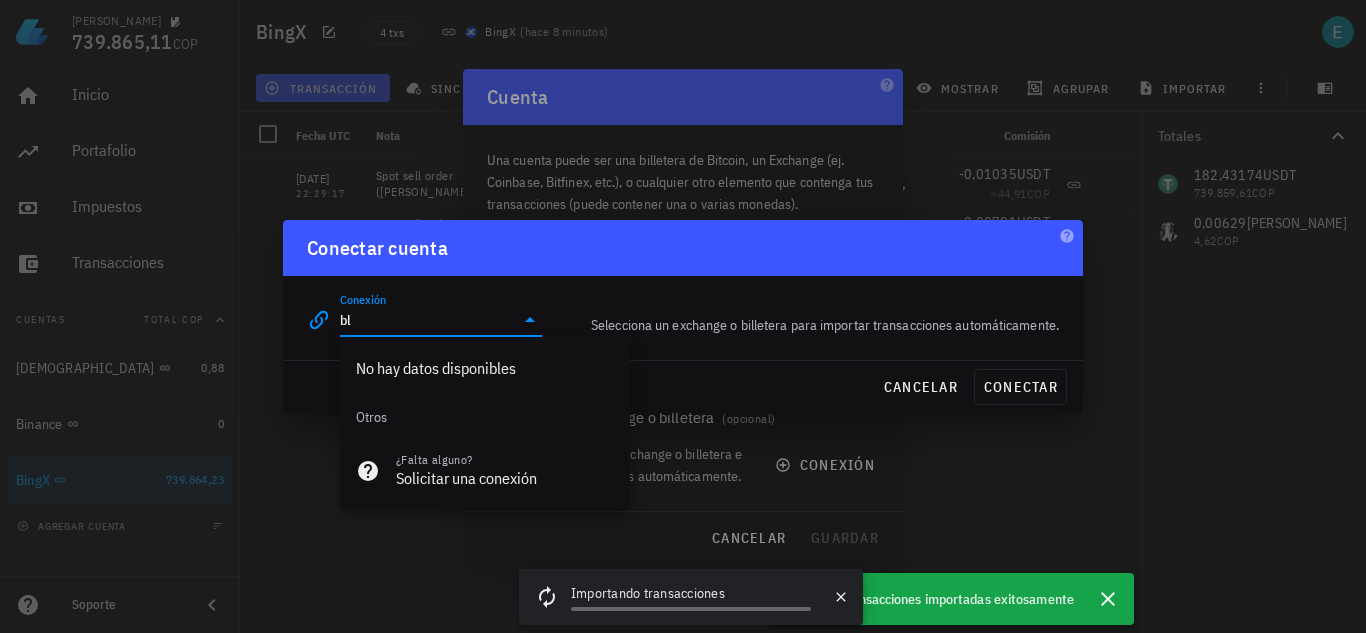 type on "b" 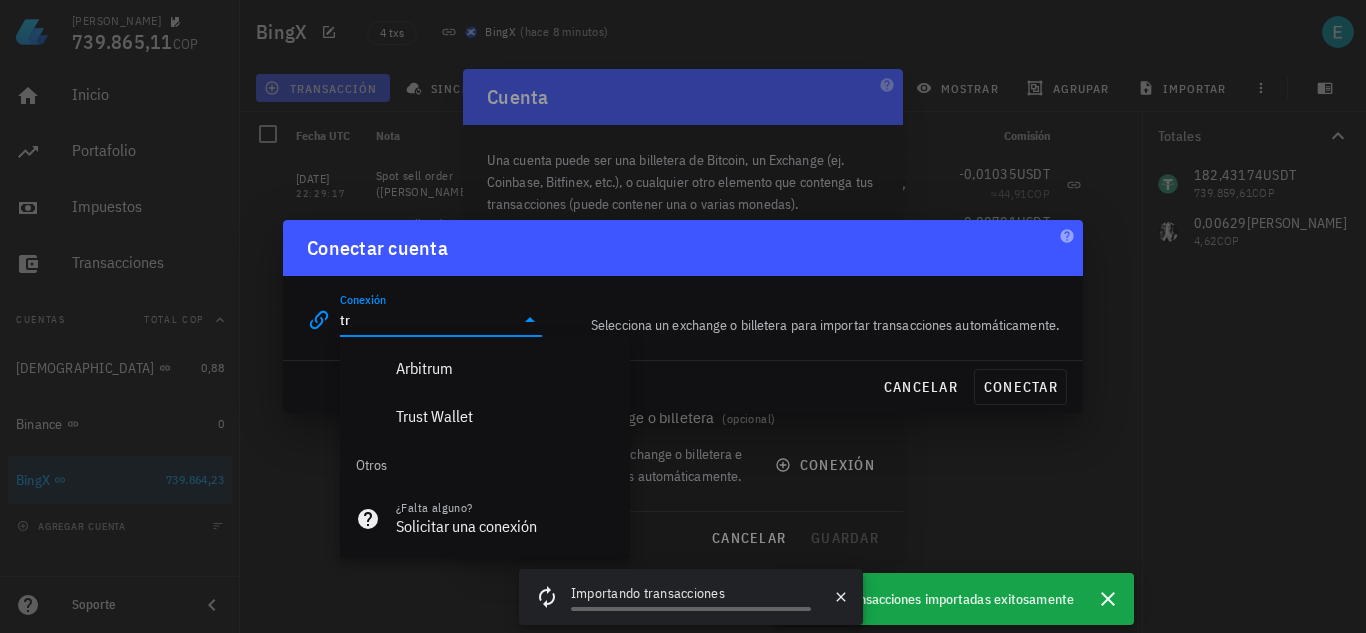 type on "t" 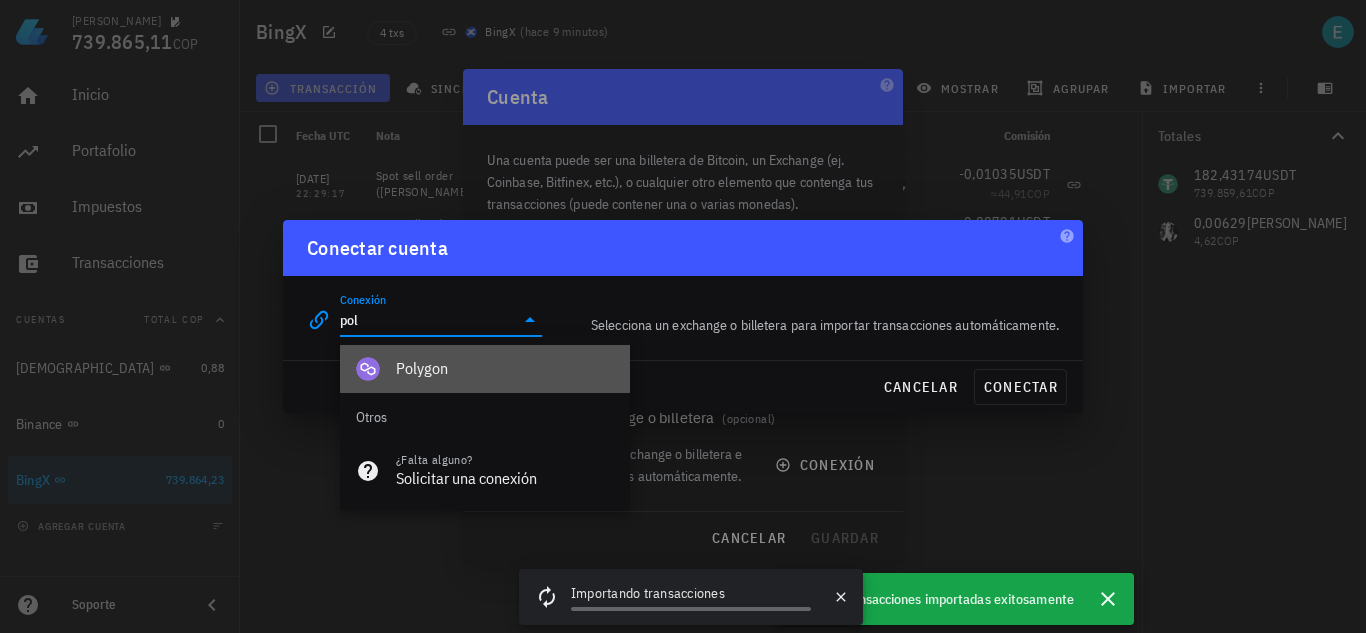 click on "Polygon" at bounding box center [505, 368] 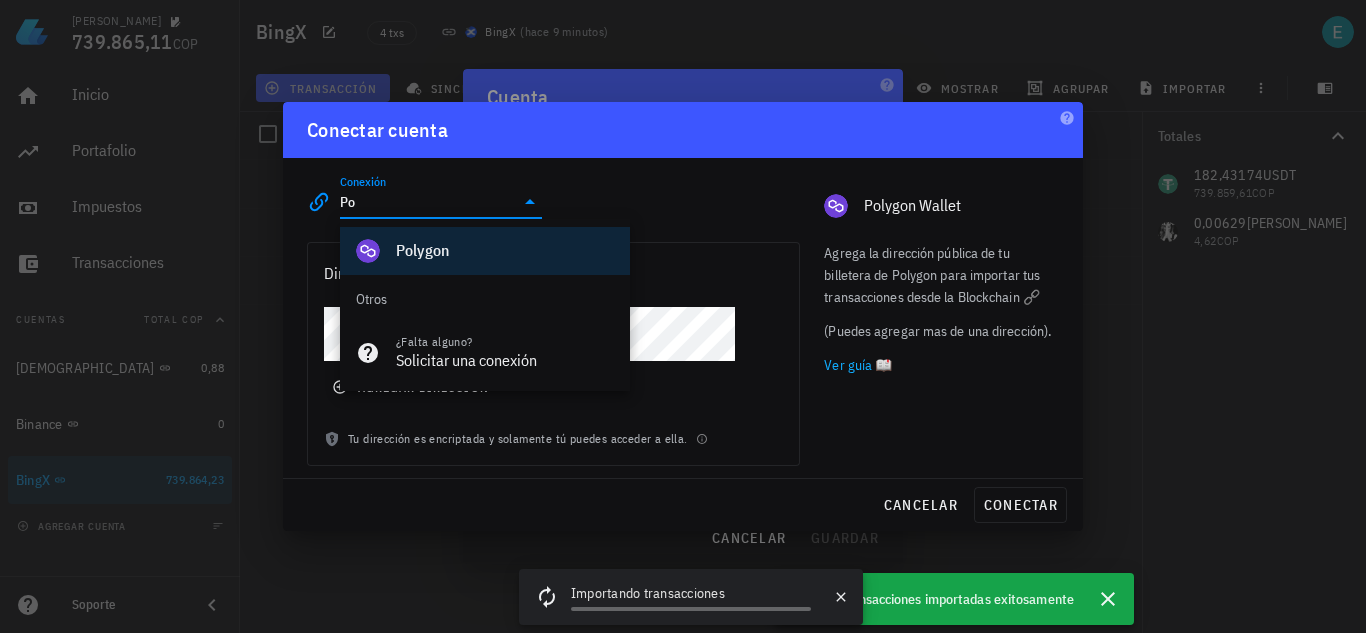 type on "P" 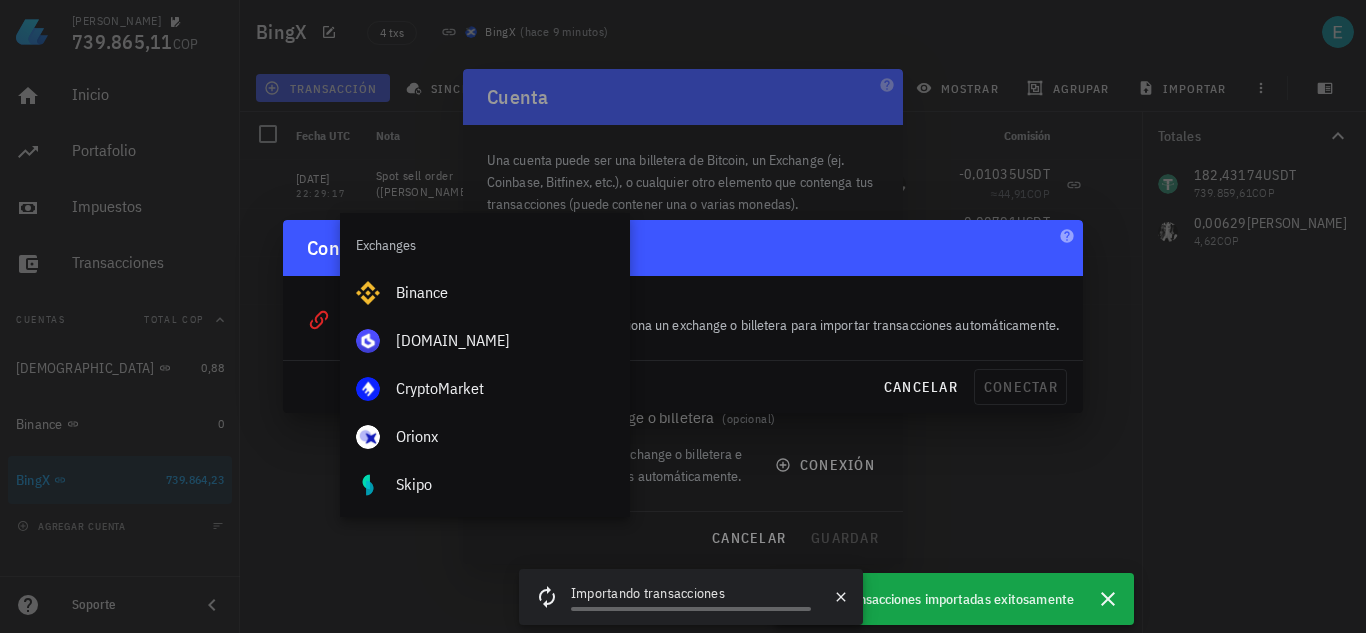 click on "Conexión
editar
Selecciona un exchange o billetera para importar transacciones automáticamente." at bounding box center (683, 312) 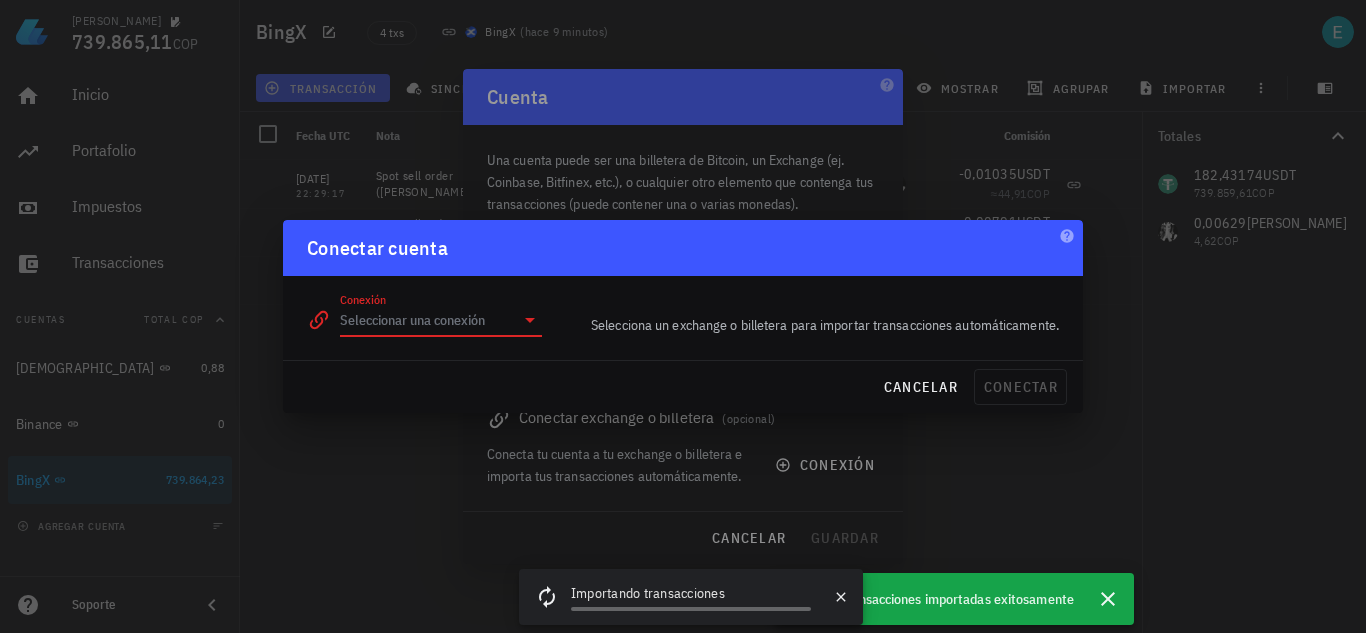 click on "Conexión" at bounding box center (427, 320) 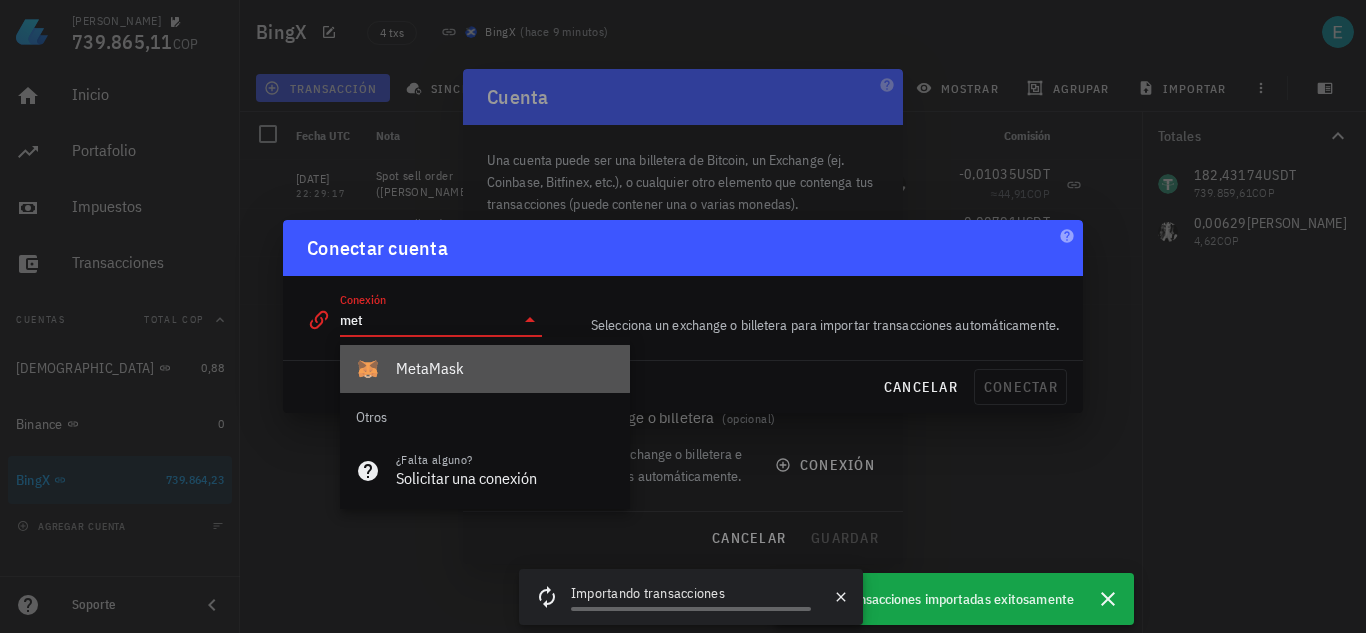 click on "MetaMask" at bounding box center (505, 368) 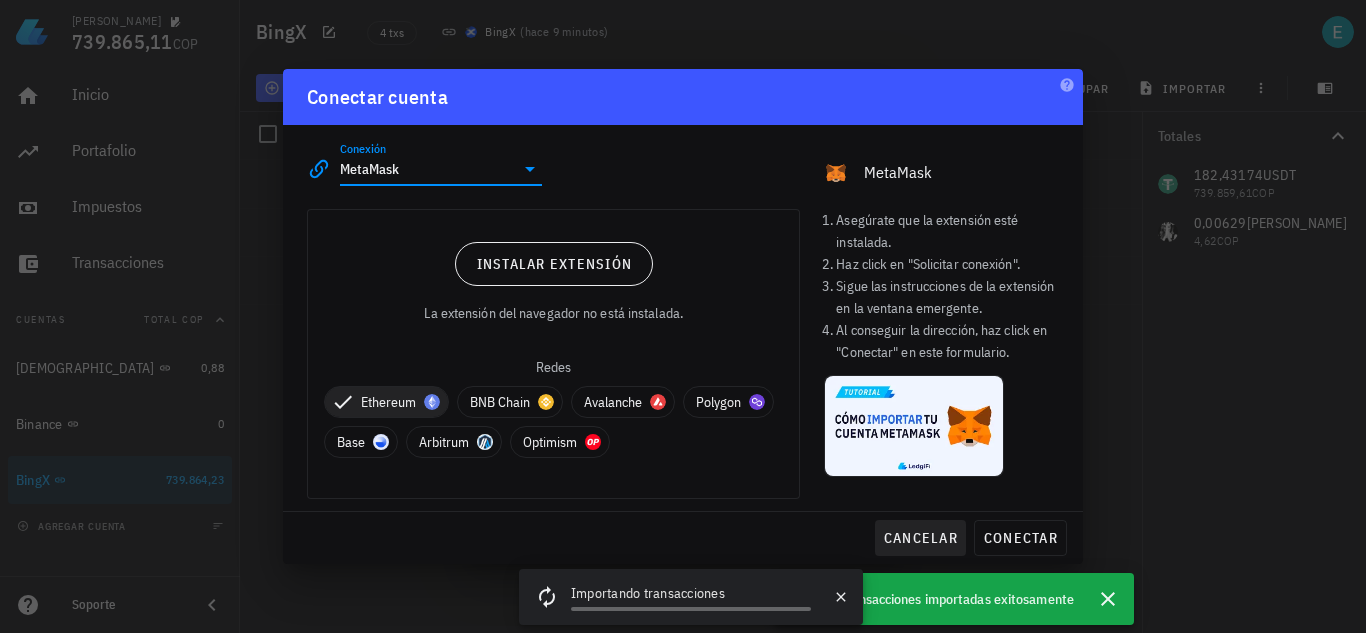 type on "MetaMask" 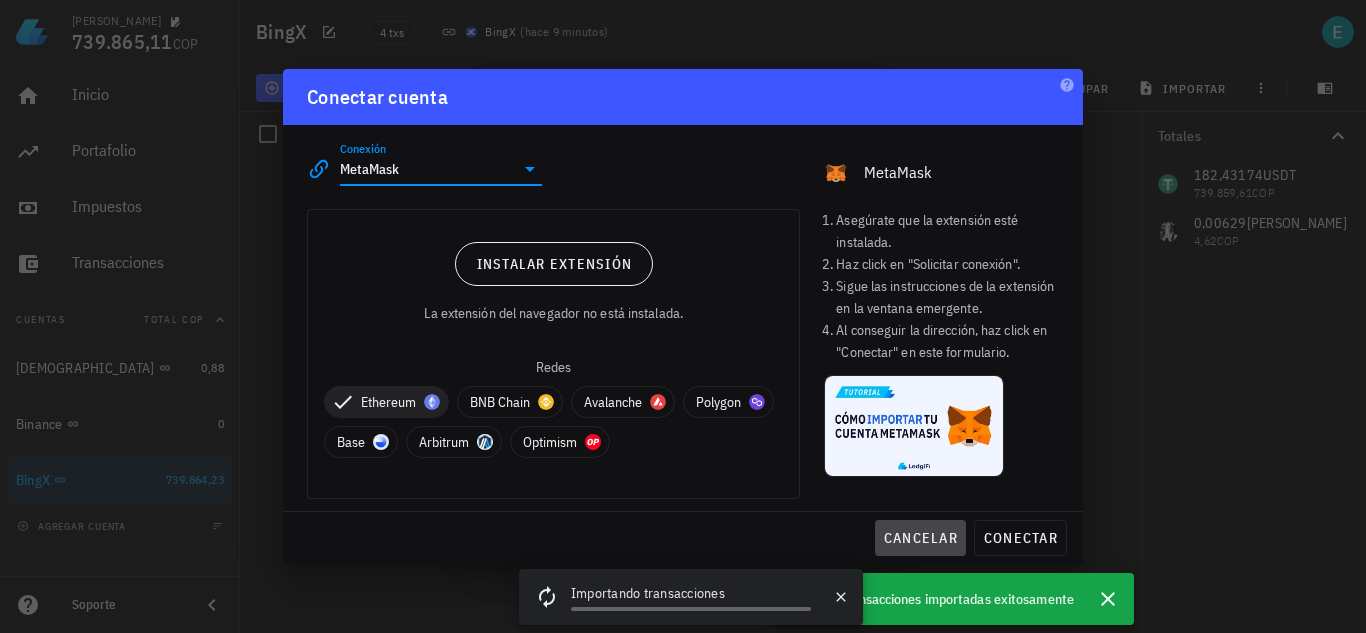 click on "cancelar" at bounding box center [920, 538] 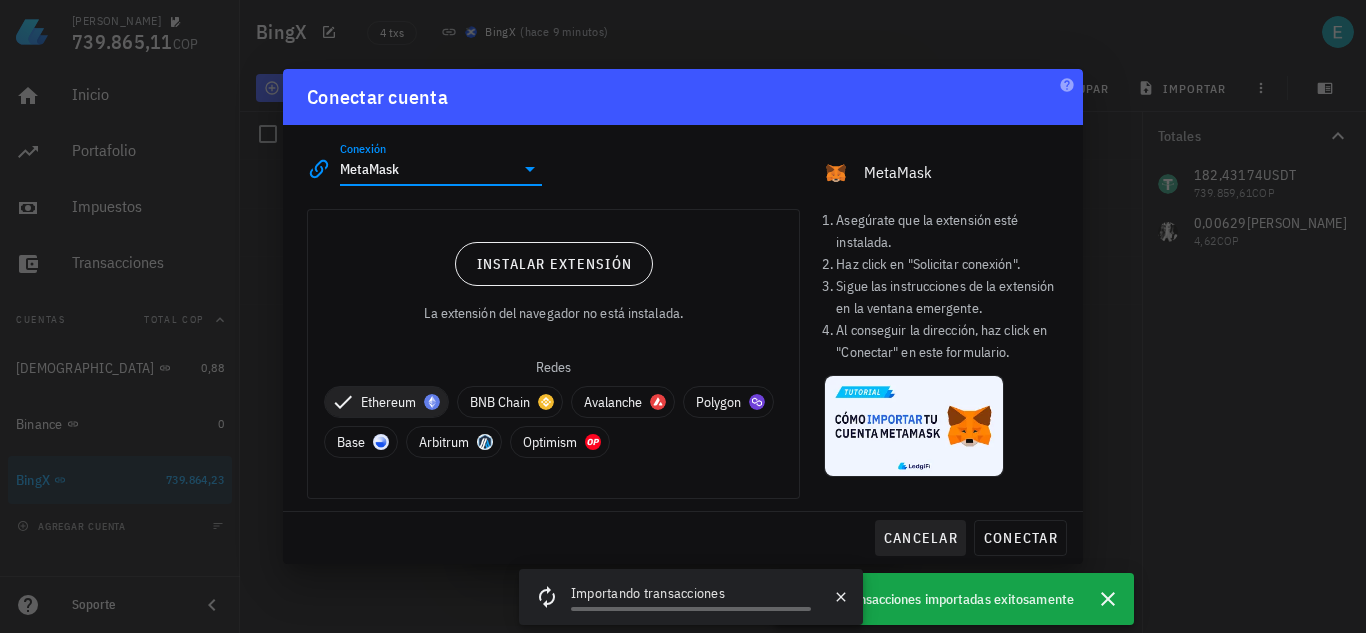 type 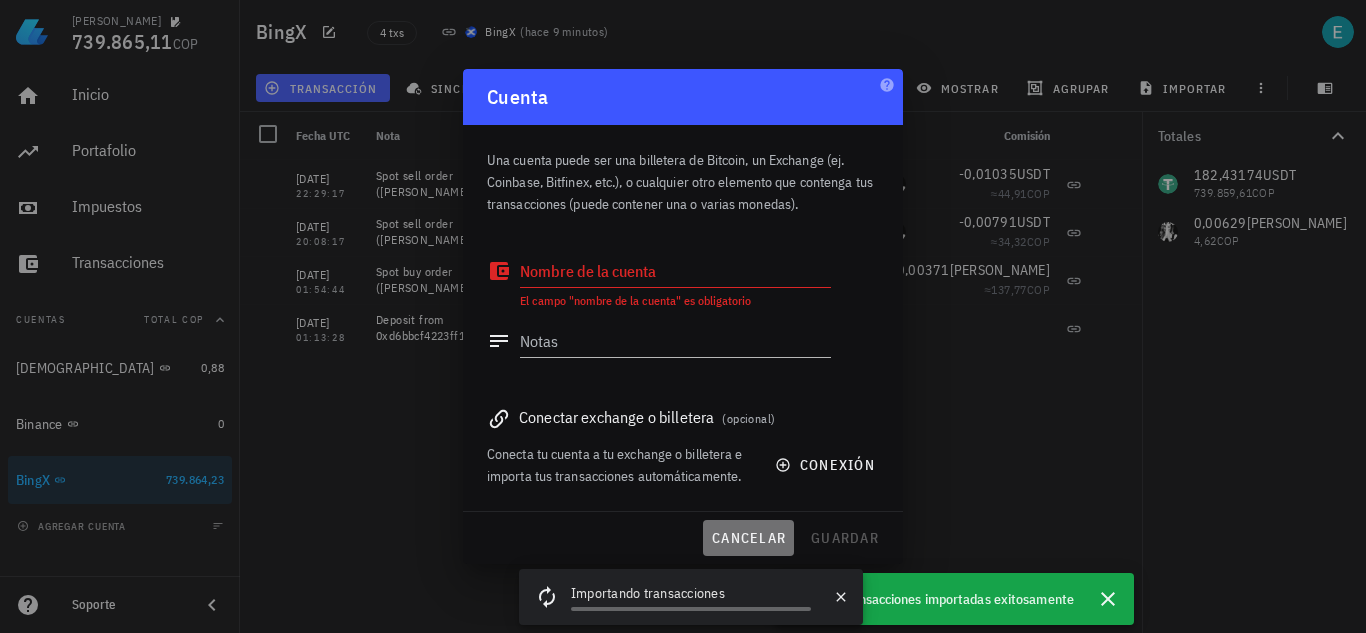 click on "cancelar" at bounding box center (748, 538) 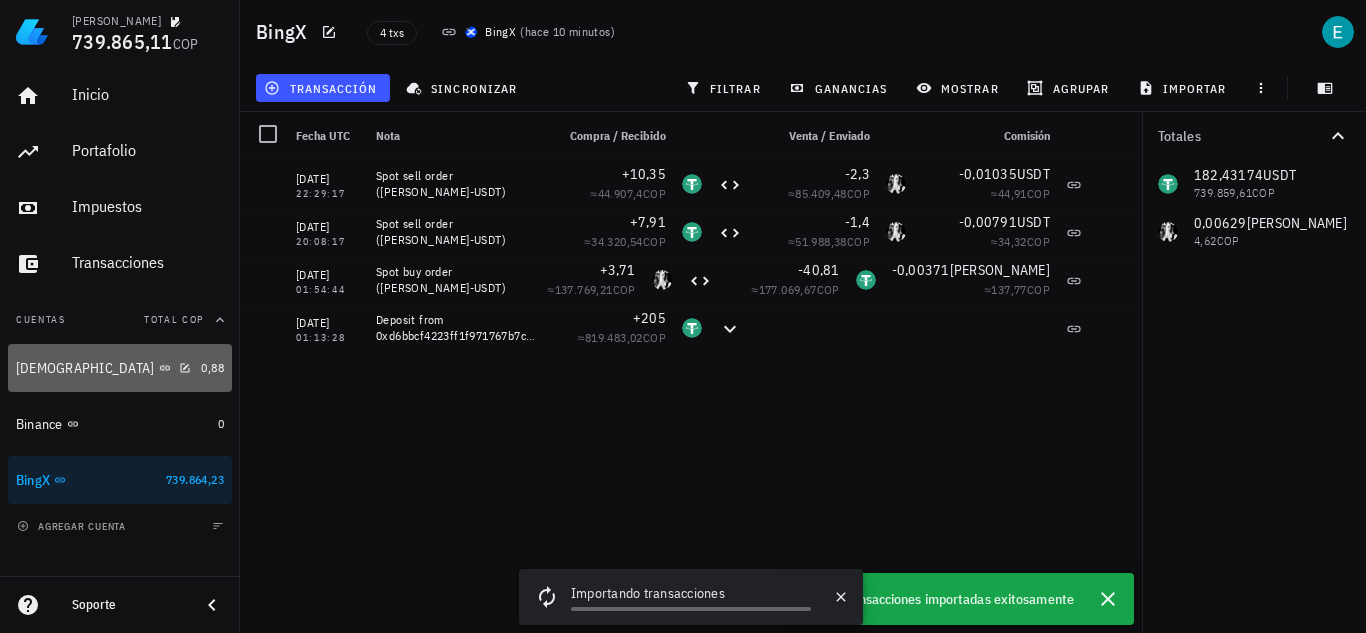 click on "[DEMOGRAPHIC_DATA]" at bounding box center (104, 368) 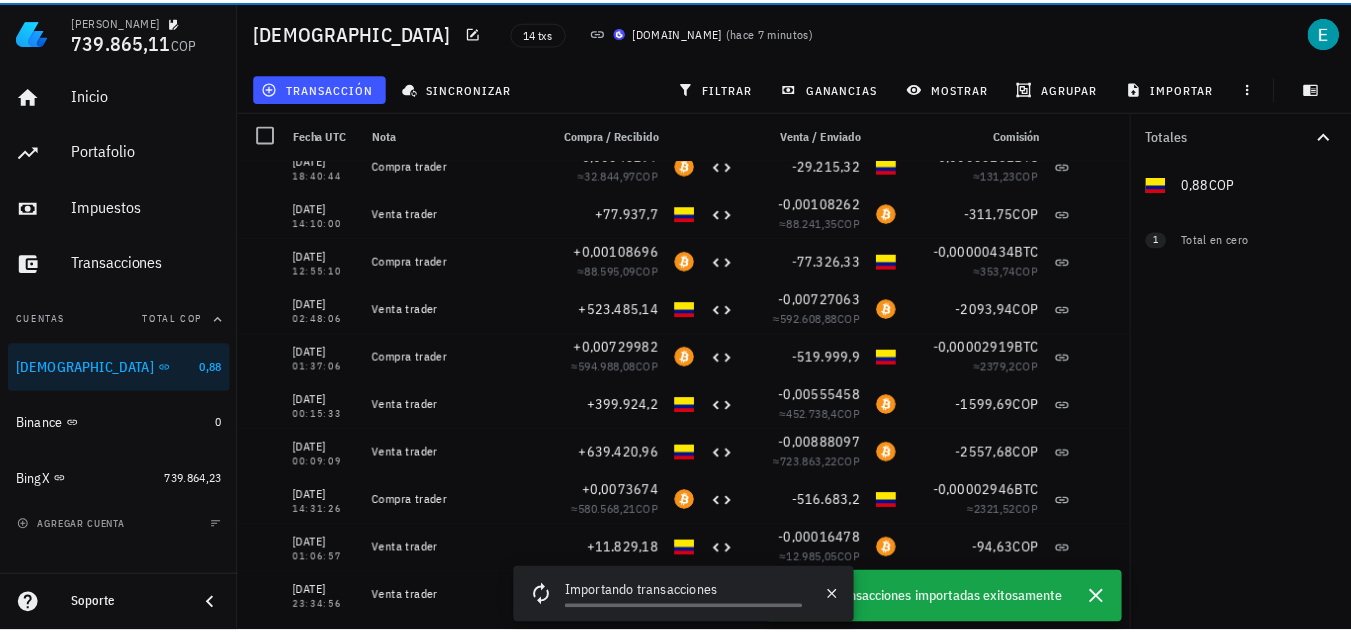 scroll, scrollTop: 0, scrollLeft: 0, axis: both 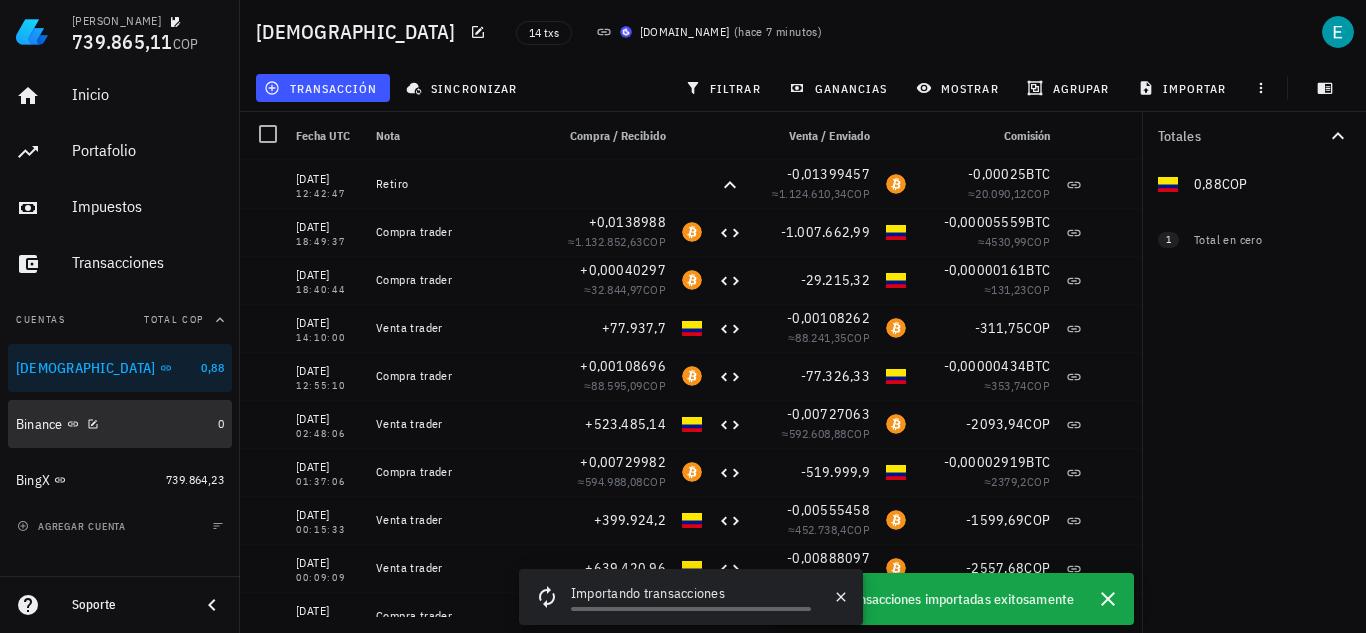 click on "Binance" at bounding box center [113, 424] 